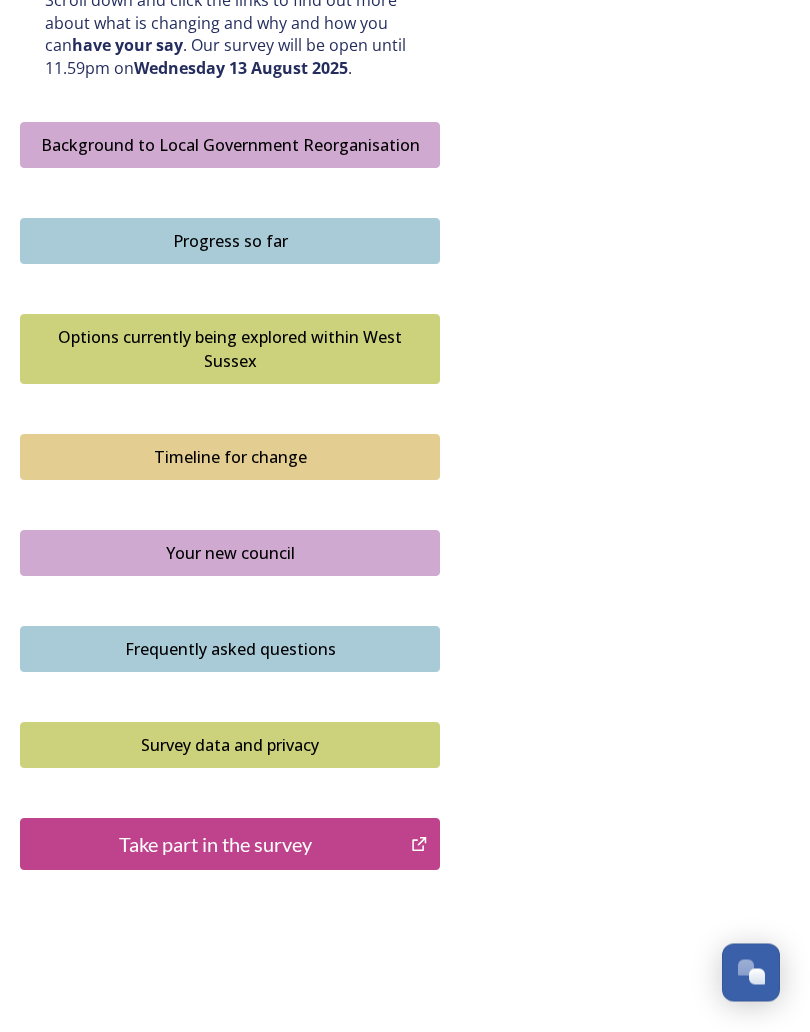 scroll, scrollTop: 1159, scrollLeft: 0, axis: vertical 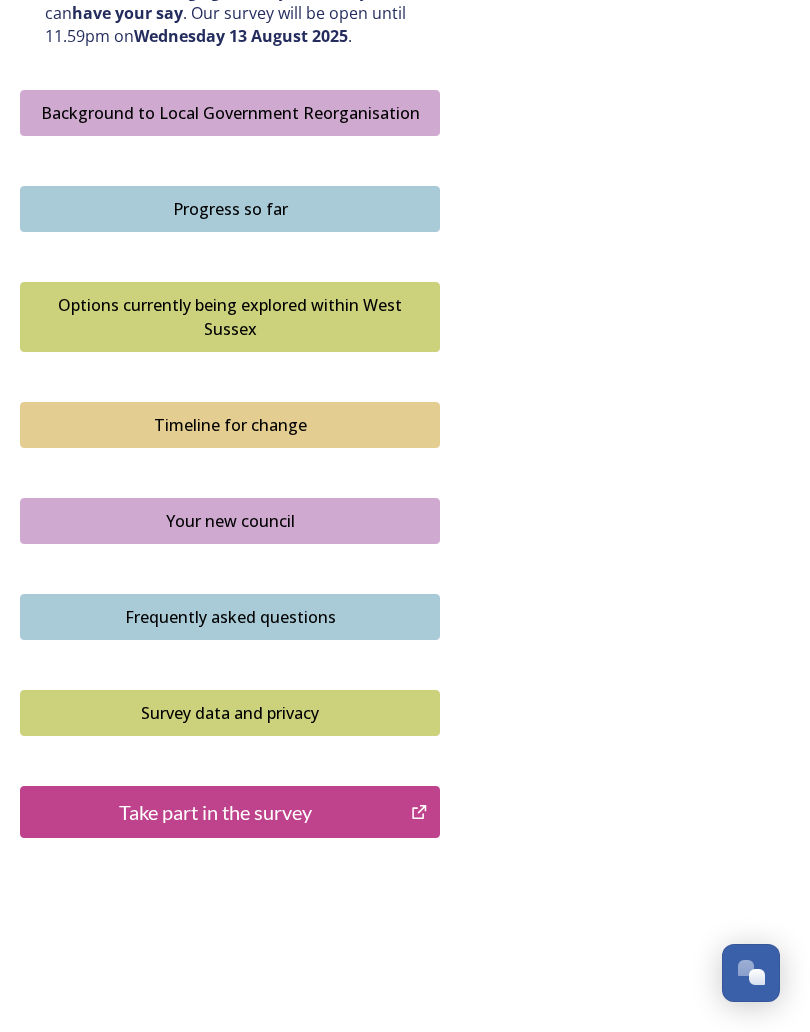 click on "Options currently being explored within West Sussex" at bounding box center [230, 317] 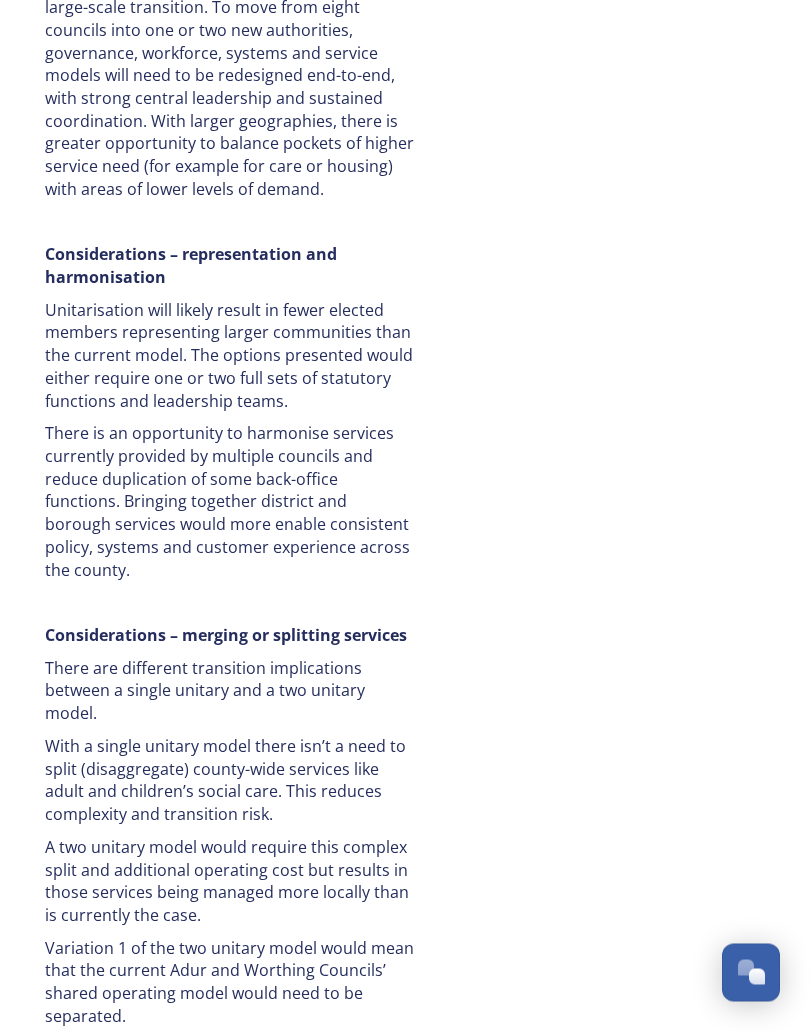 scroll, scrollTop: 4347, scrollLeft: 0, axis: vertical 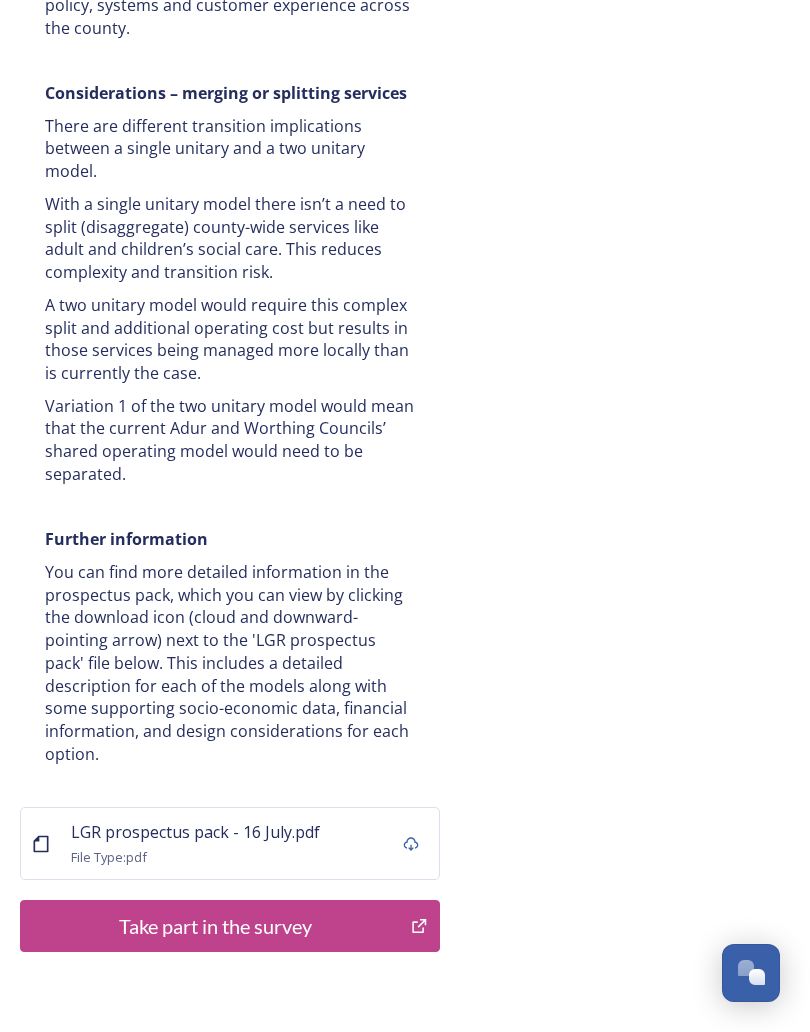 click on "Take part in the survey" at bounding box center (215, 926) 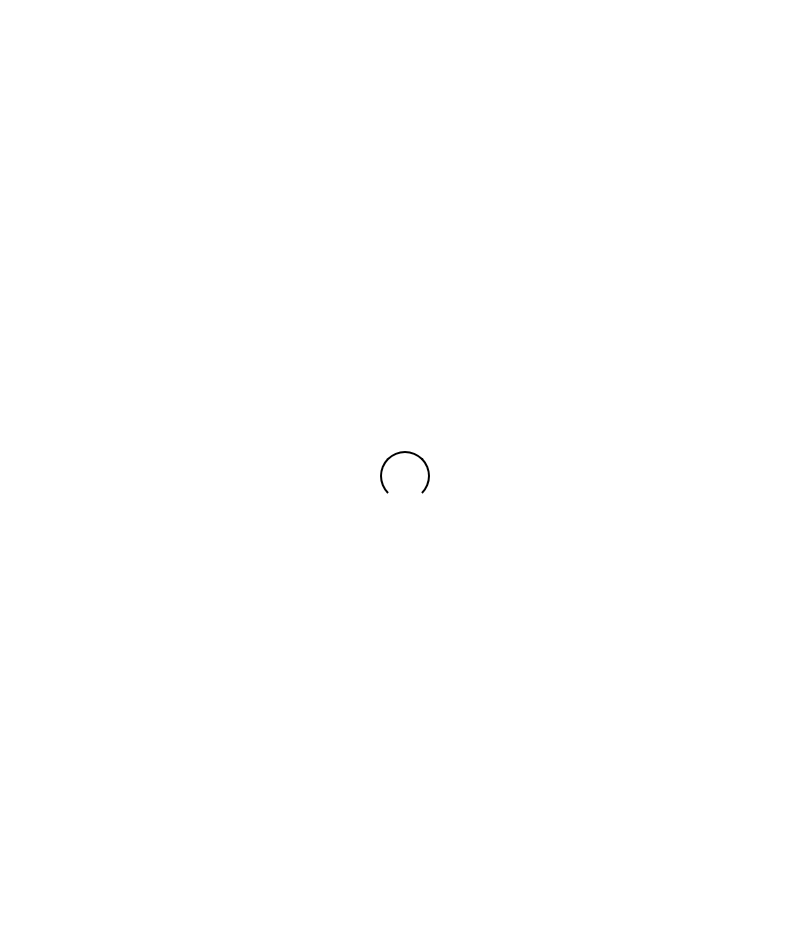 scroll, scrollTop: 0, scrollLeft: 0, axis: both 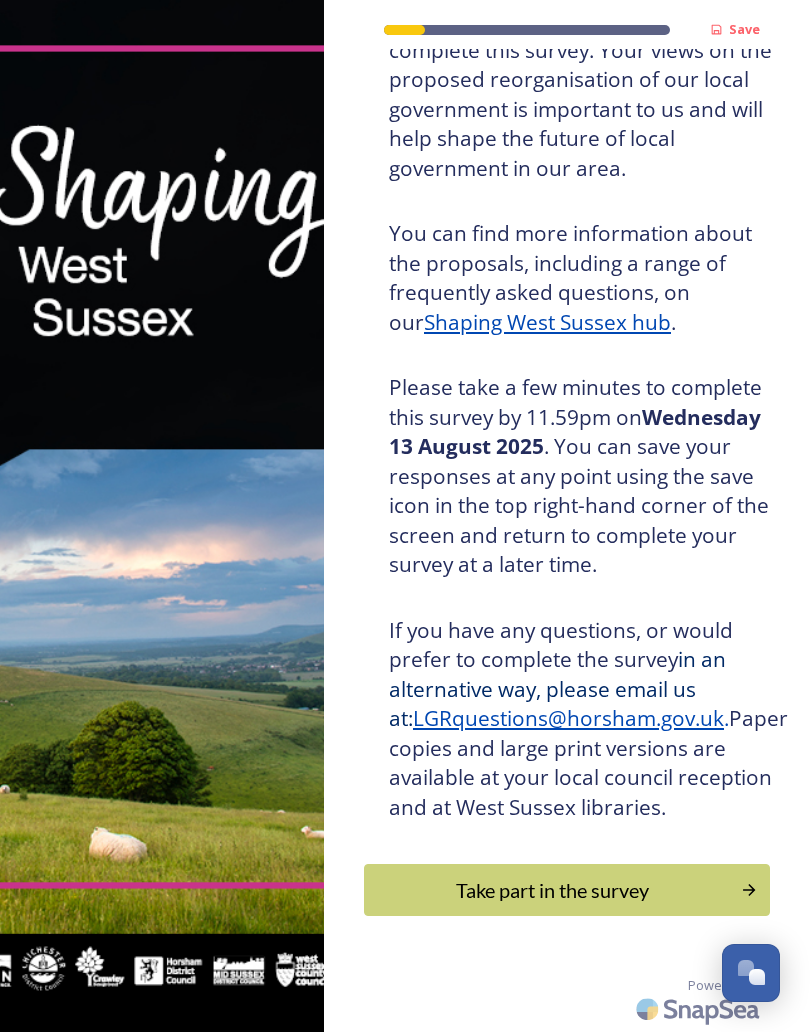 click on "Take part in the survey" at bounding box center (552, 890) 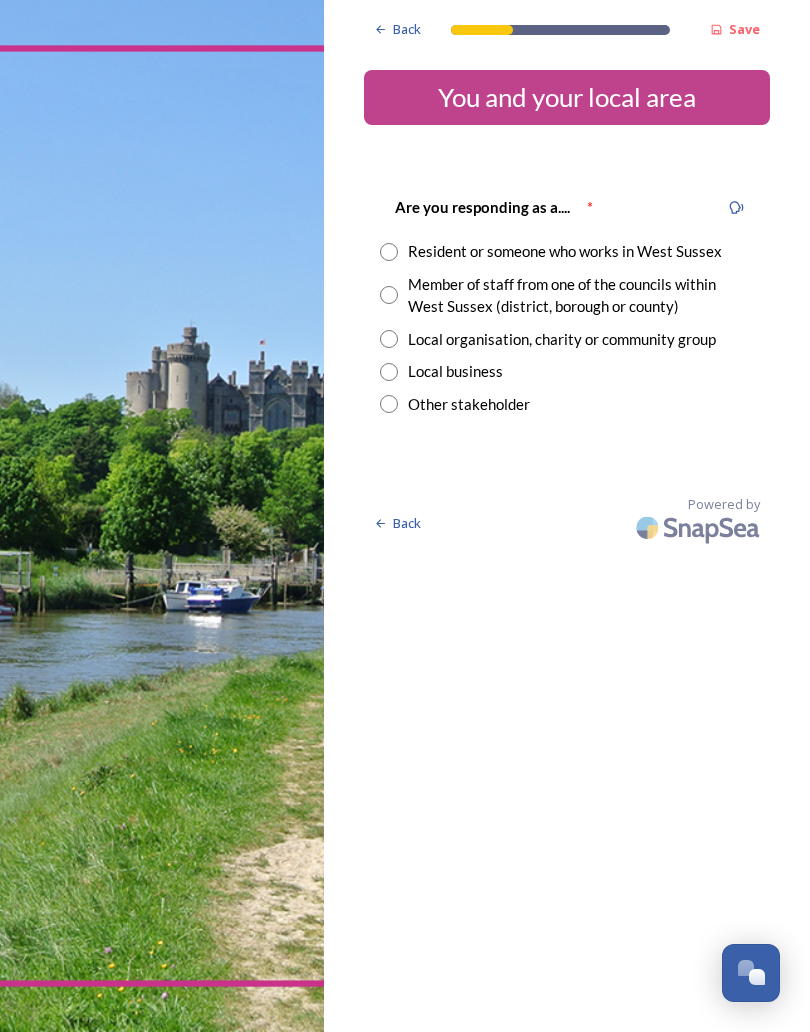 click at bounding box center [389, 252] 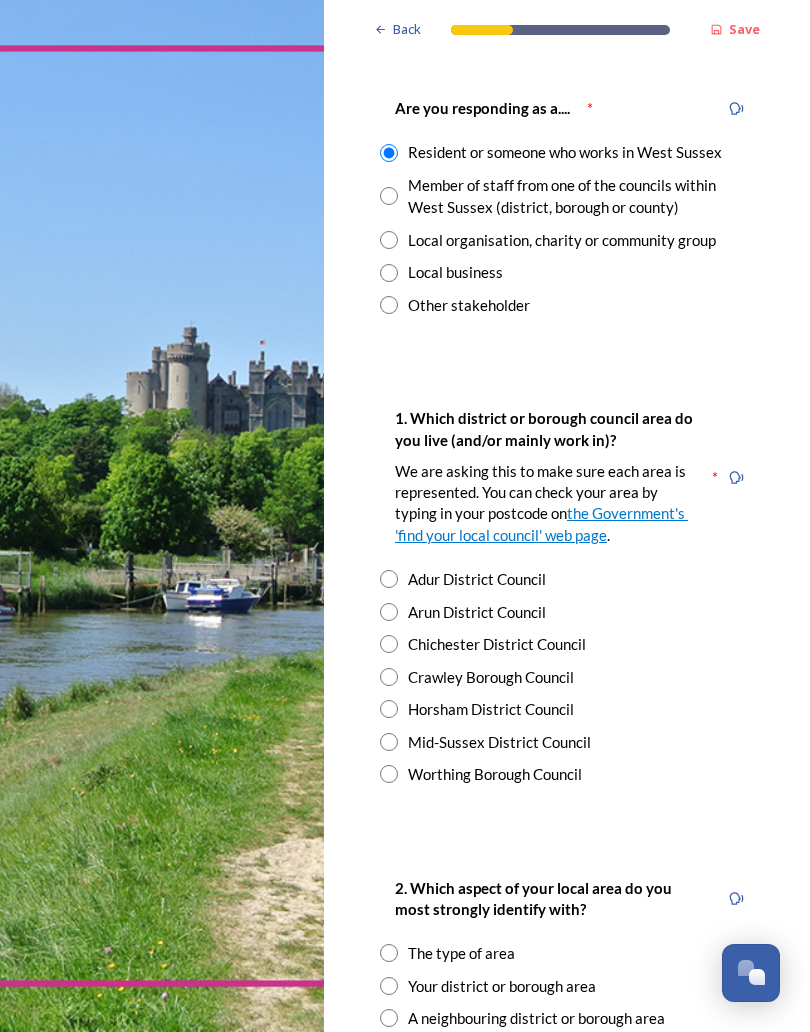 scroll, scrollTop: 108, scrollLeft: 0, axis: vertical 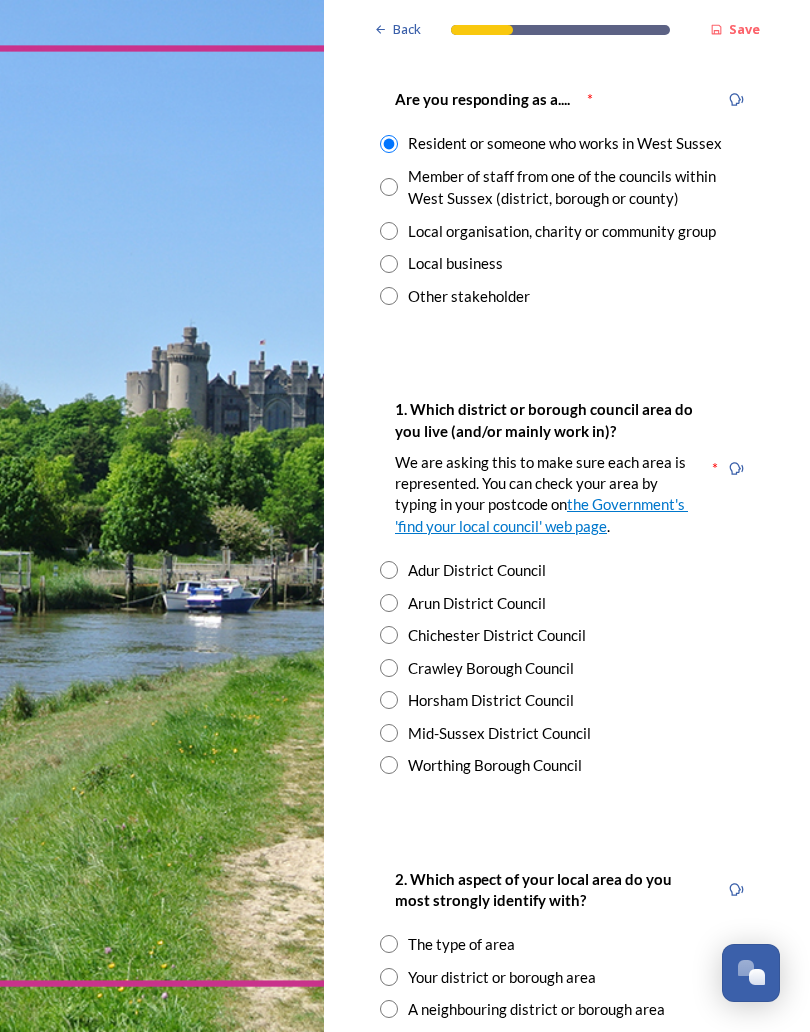 click at bounding box center (389, 765) 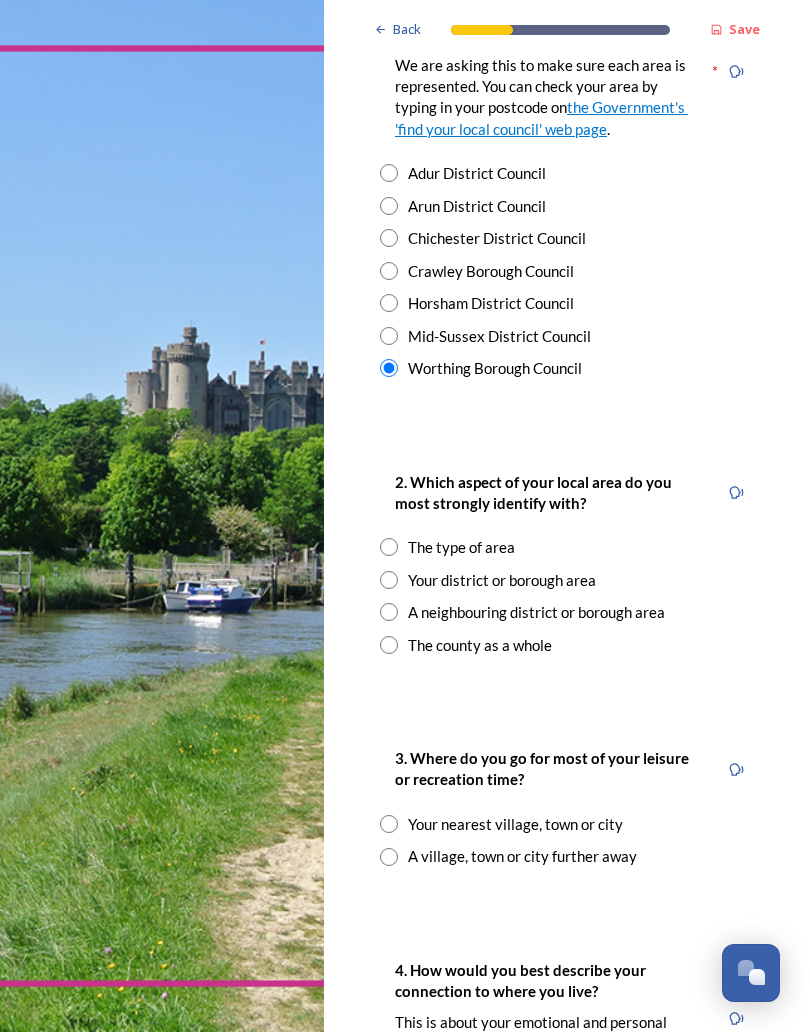 scroll, scrollTop: 506, scrollLeft: 0, axis: vertical 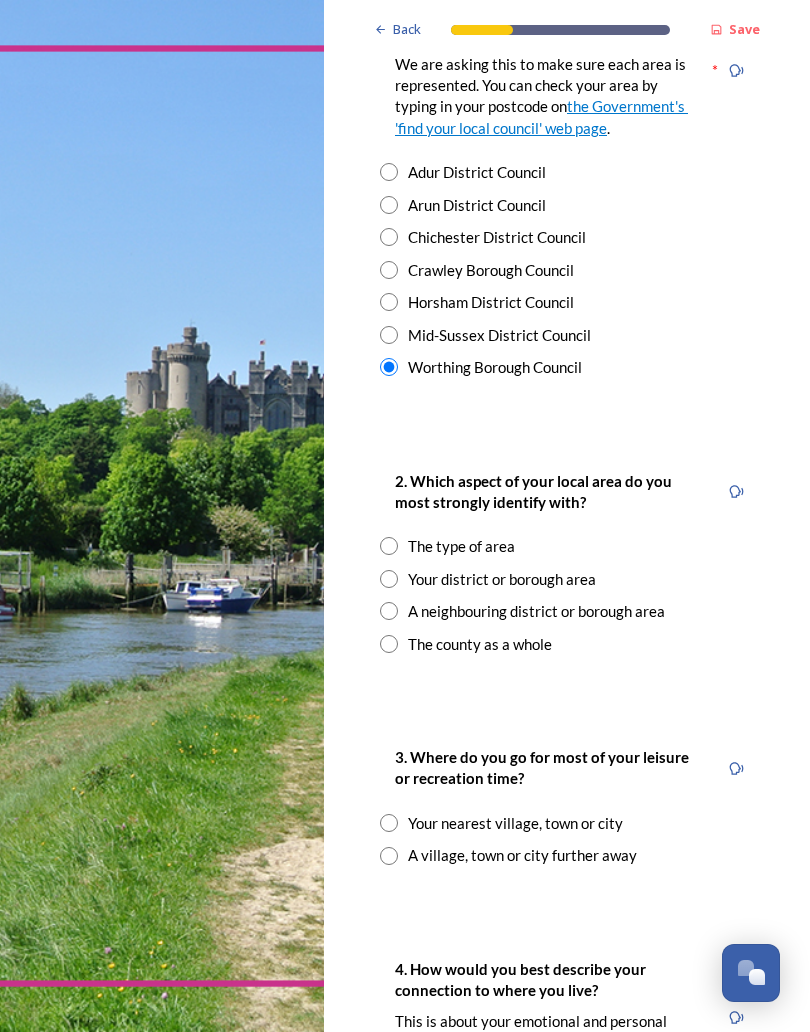 click at bounding box center (389, 579) 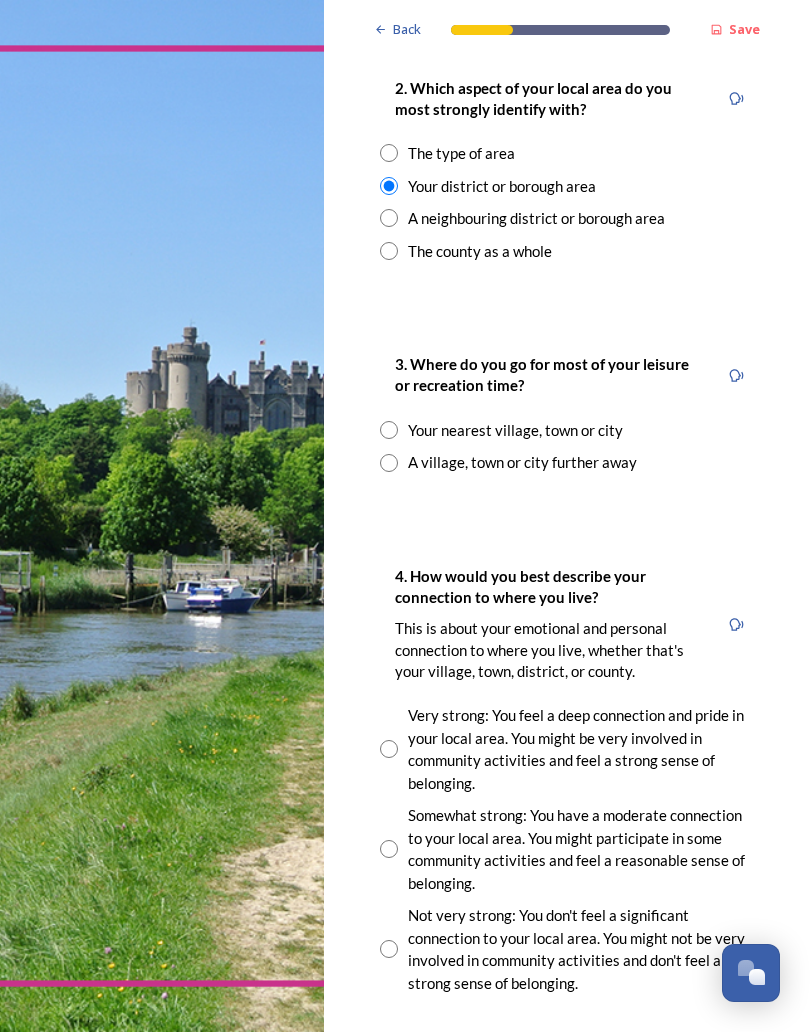 scroll, scrollTop: 899, scrollLeft: 0, axis: vertical 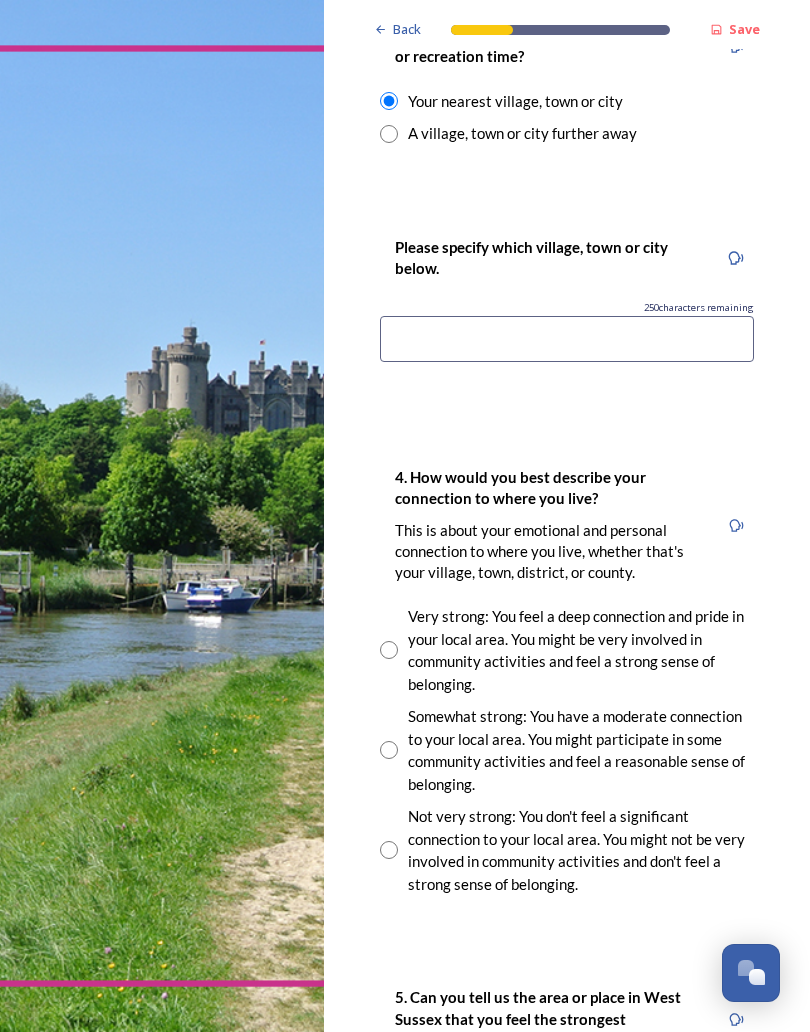 click at bounding box center [567, 339] 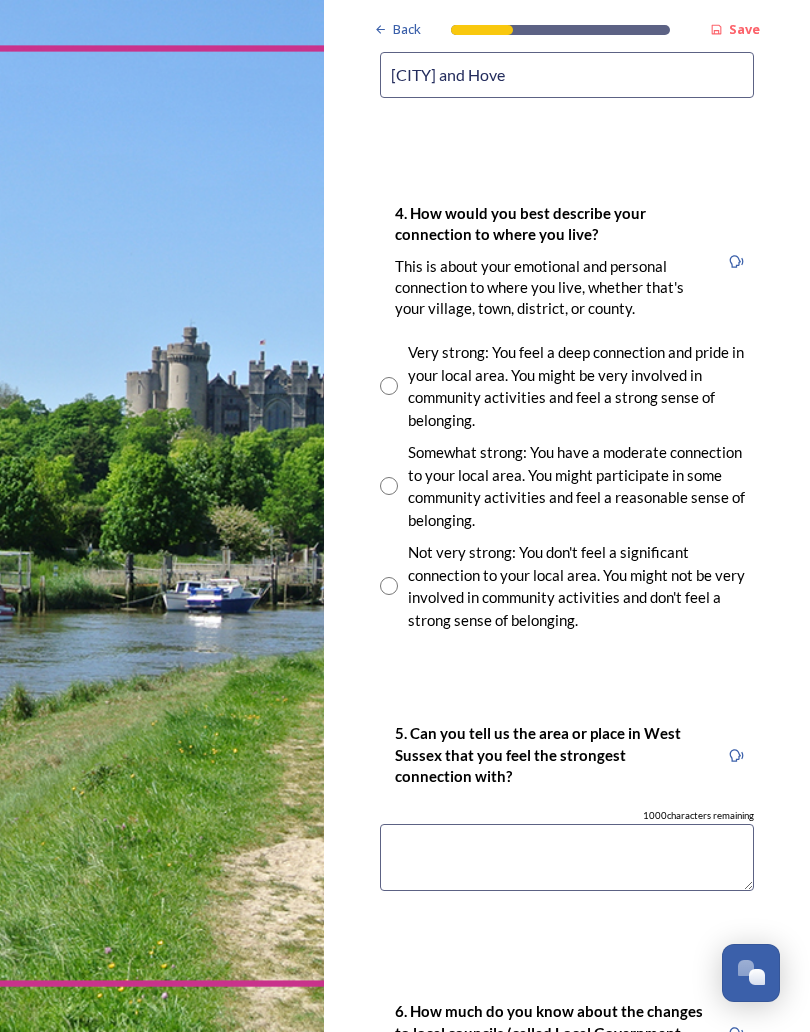 scroll, scrollTop: 1493, scrollLeft: 0, axis: vertical 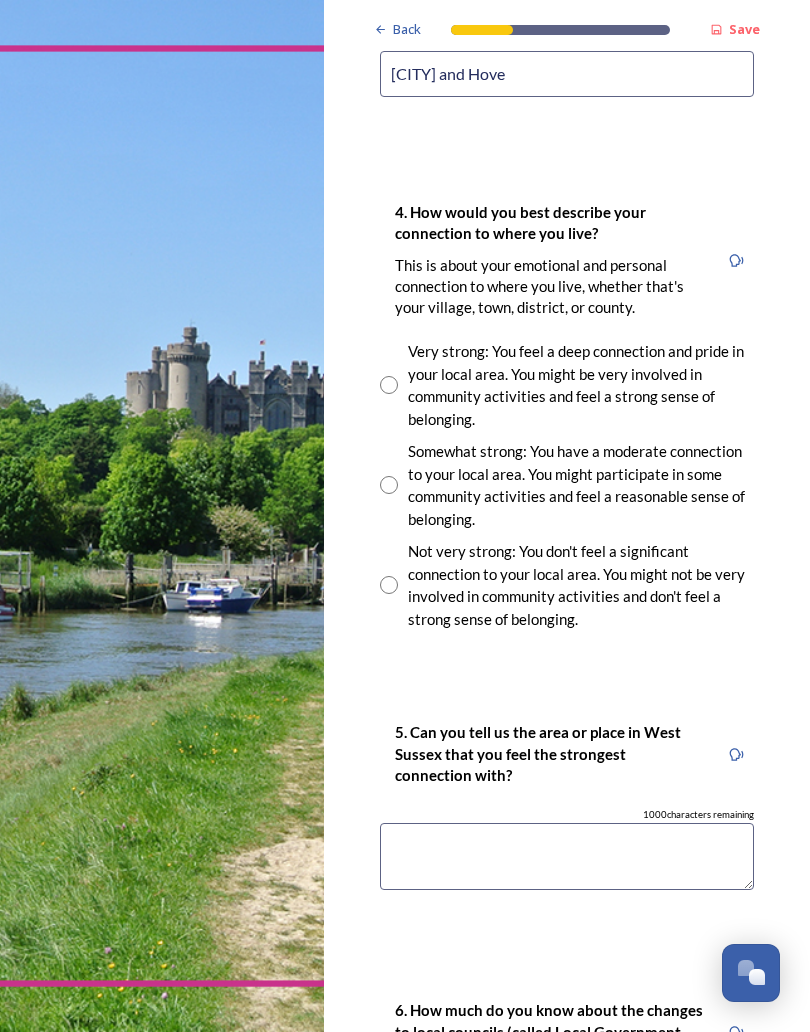 type on "Brighton and Hove" 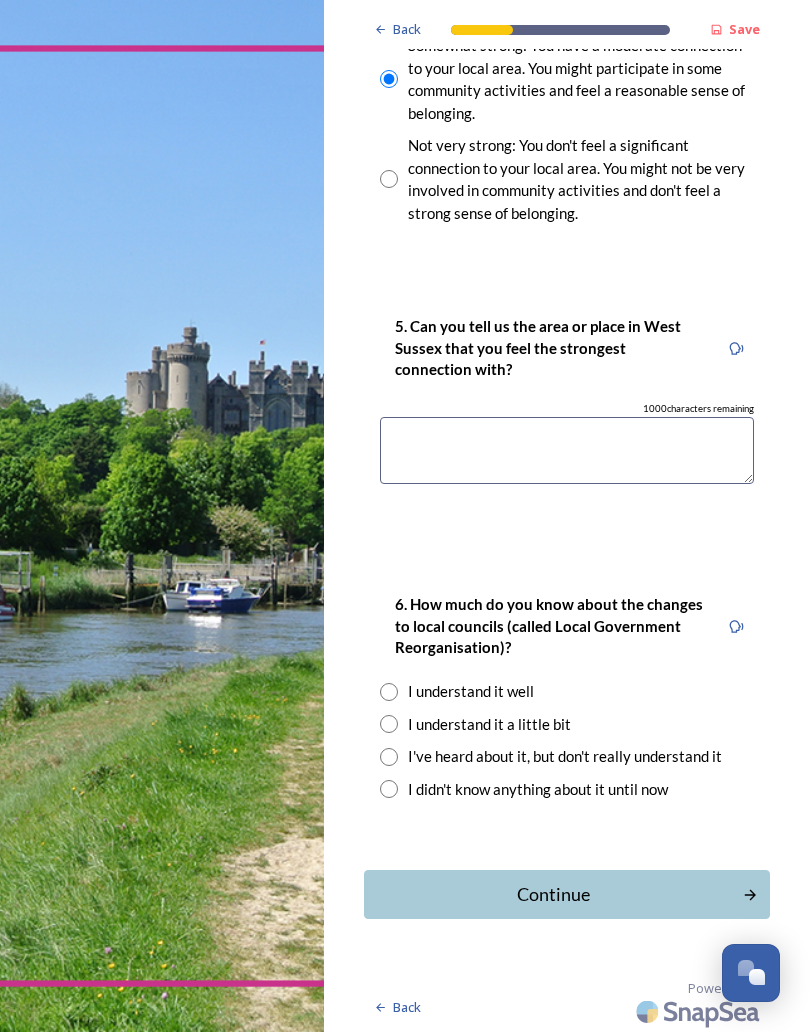 scroll, scrollTop: 1898, scrollLeft: 0, axis: vertical 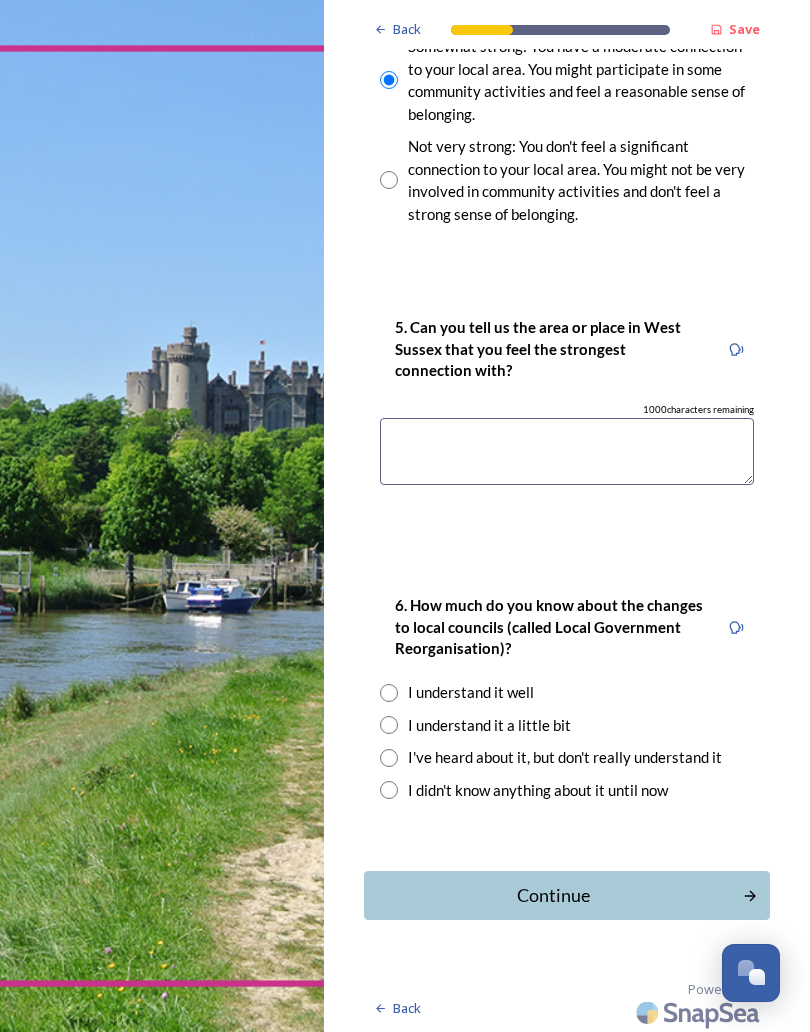 click at bounding box center (567, 451) 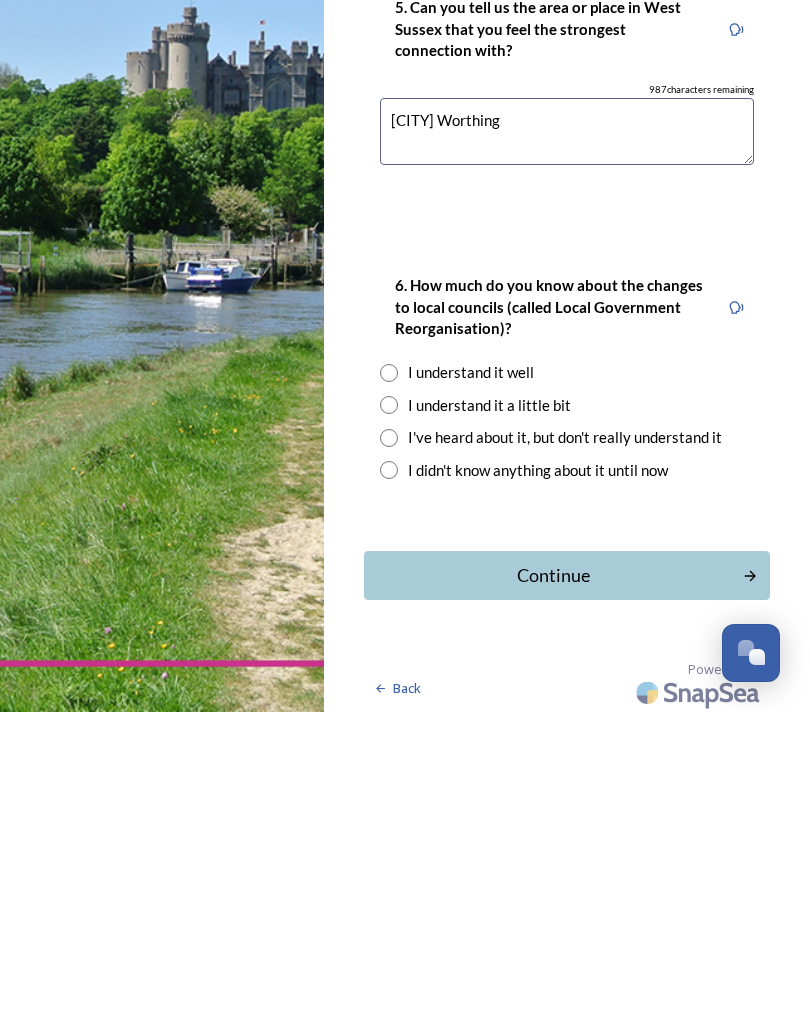 type on "West Worthing" 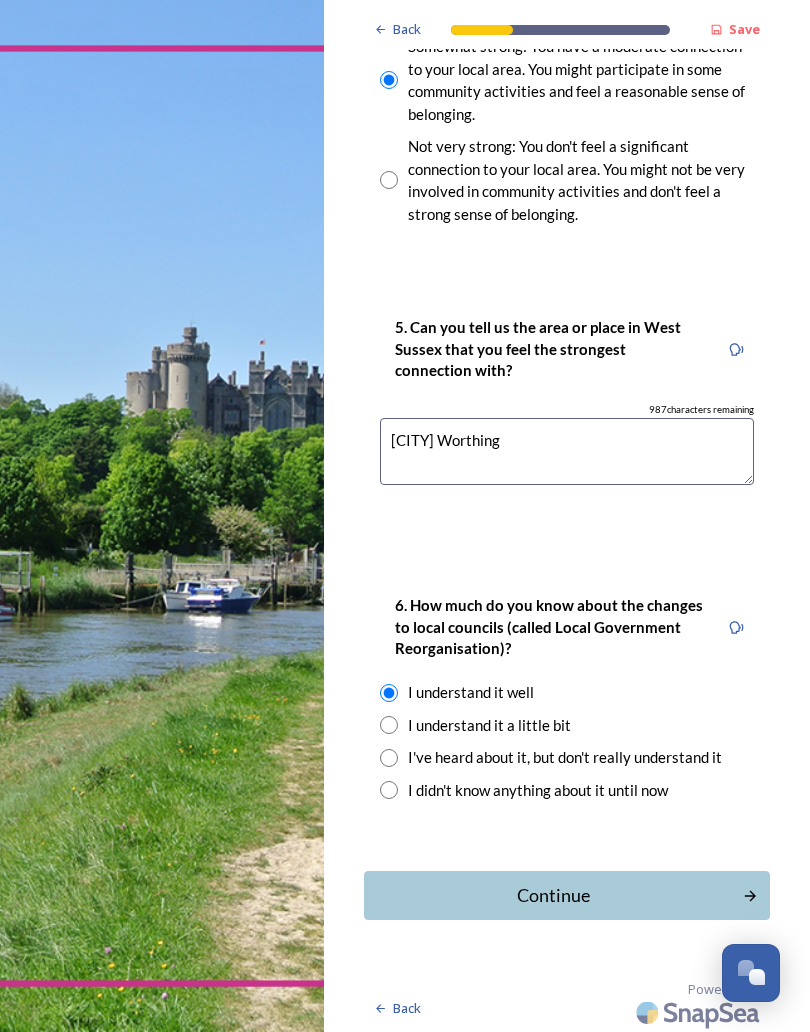click on "Continue" at bounding box center (553, 895) 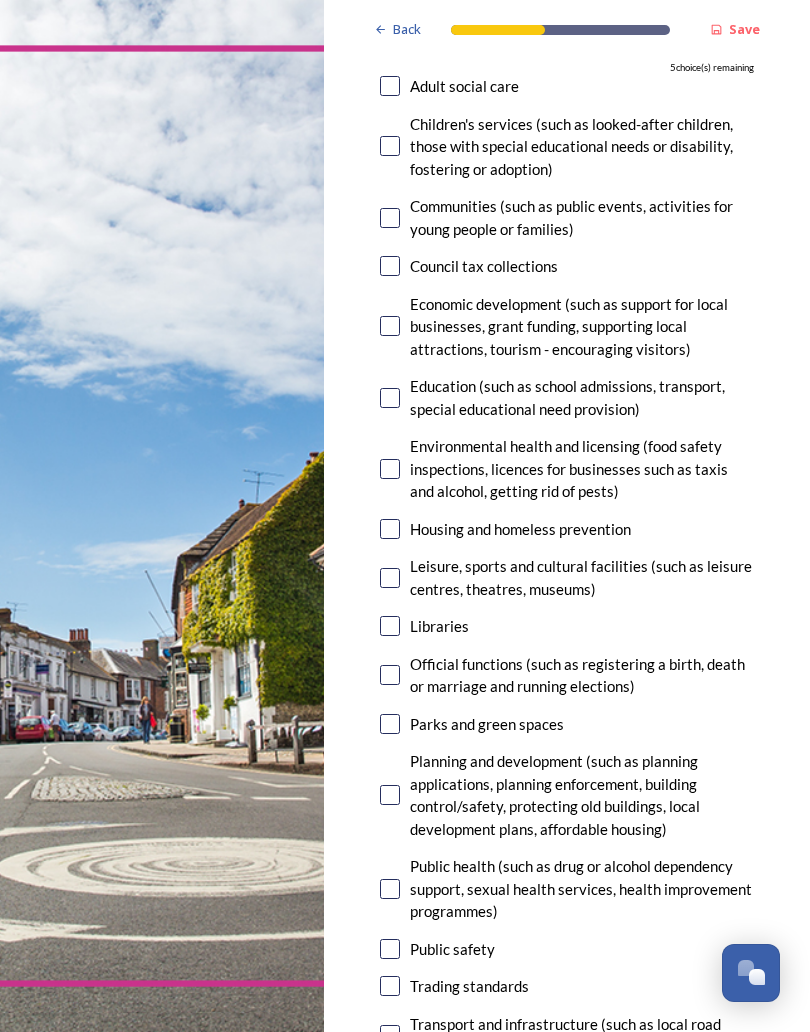 scroll, scrollTop: 296, scrollLeft: 0, axis: vertical 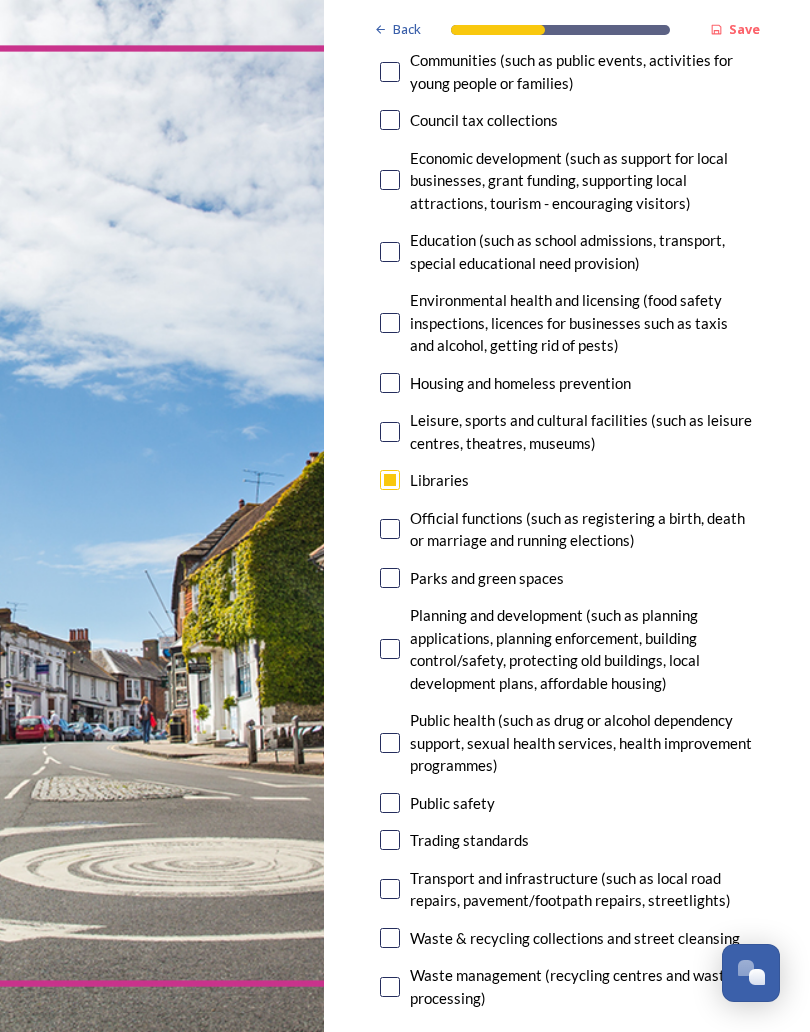 click at bounding box center [390, 578] 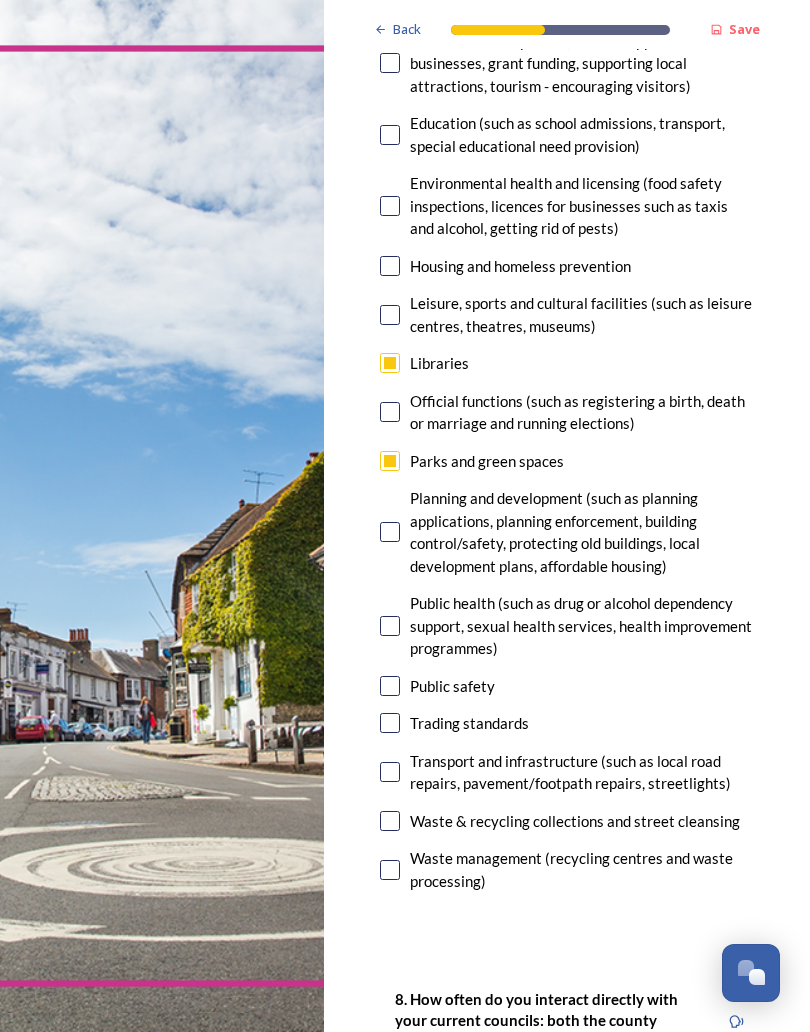 scroll, scrollTop: 559, scrollLeft: 0, axis: vertical 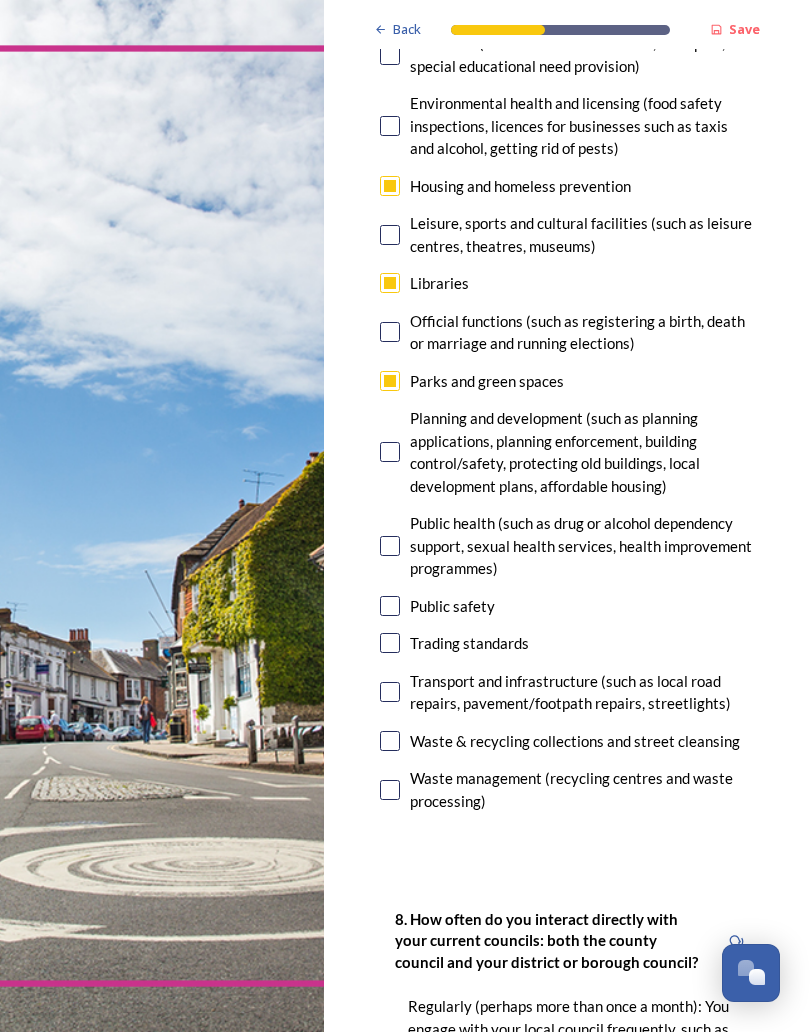 click at bounding box center (390, 606) 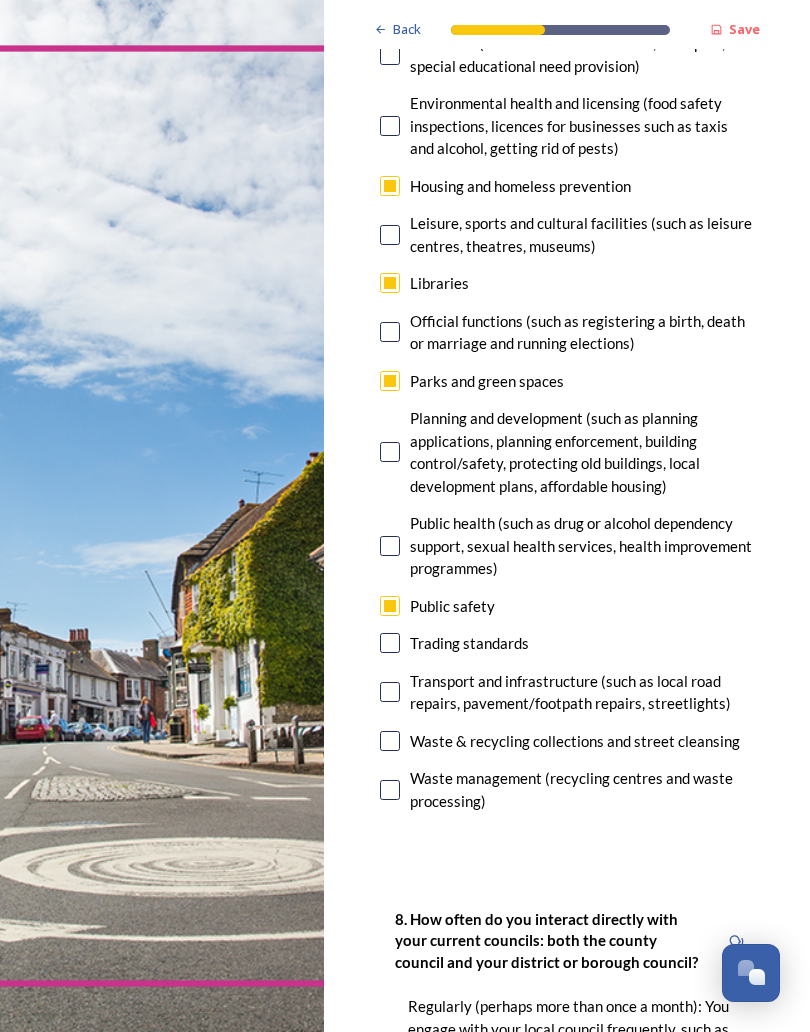 click at bounding box center [390, 643] 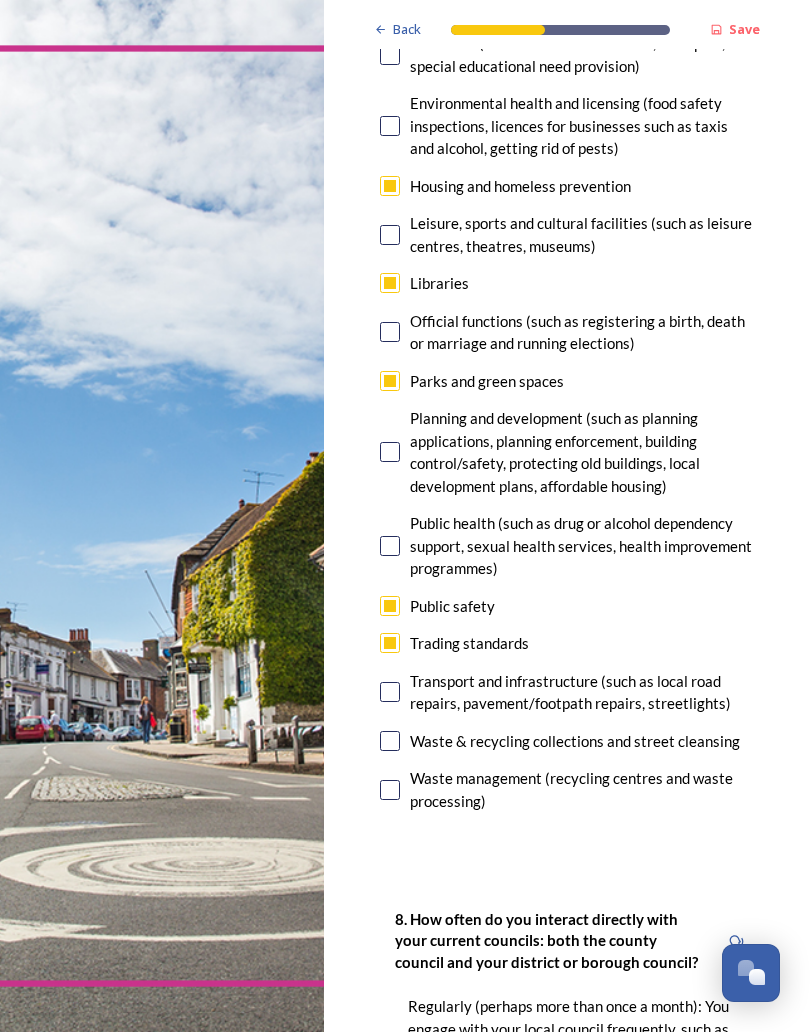 click at bounding box center [390, 692] 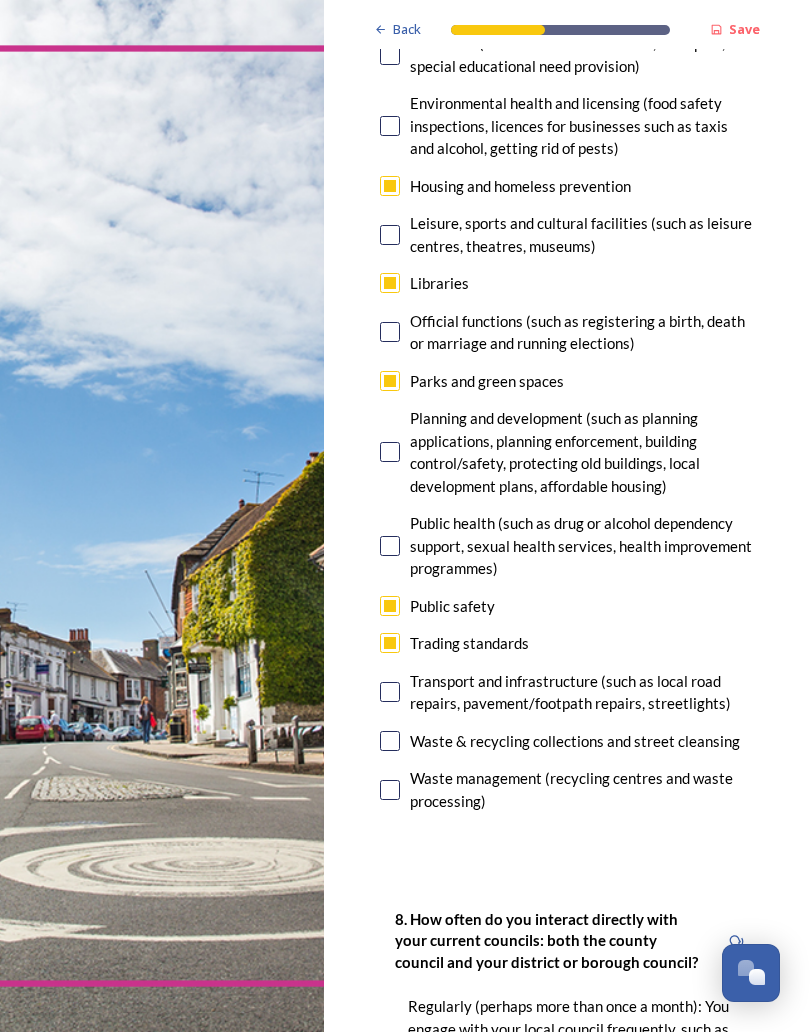 click at bounding box center (390, 692) 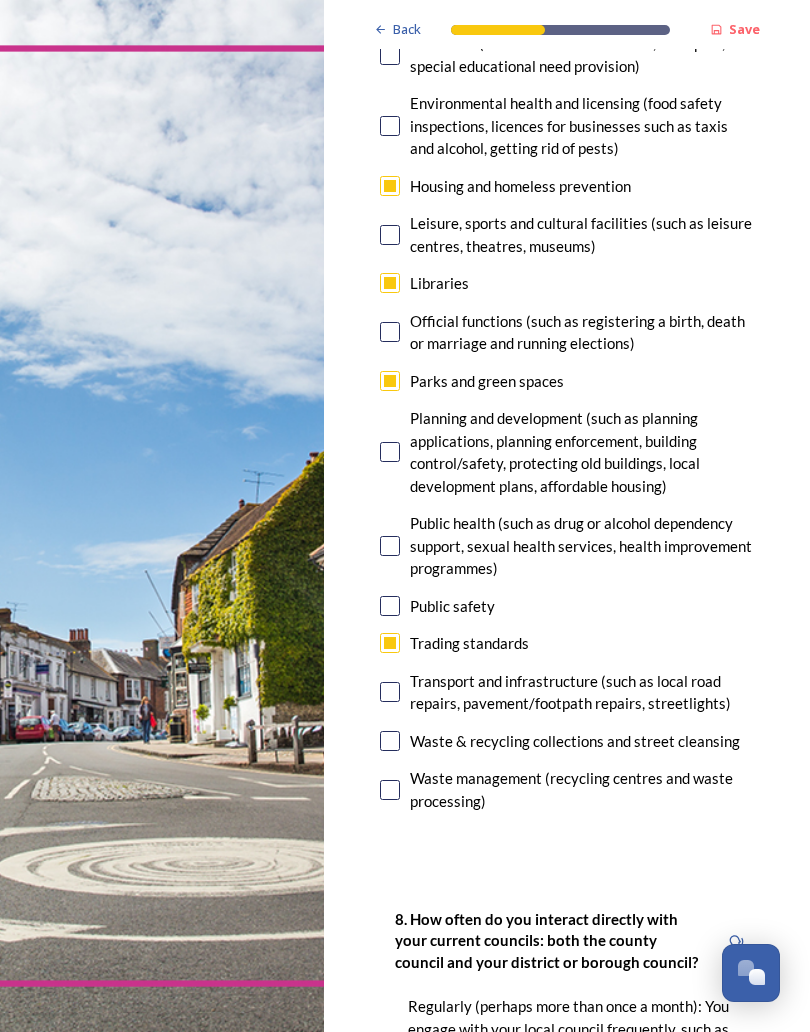 click at bounding box center (390, 643) 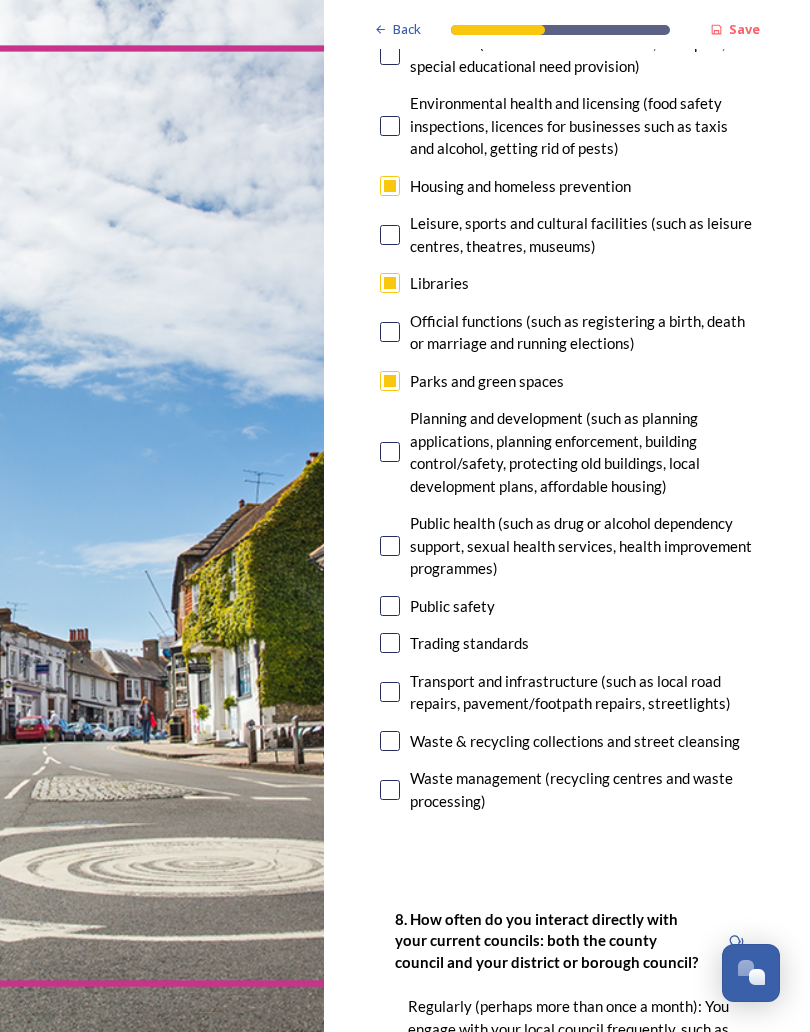 click at bounding box center [390, 692] 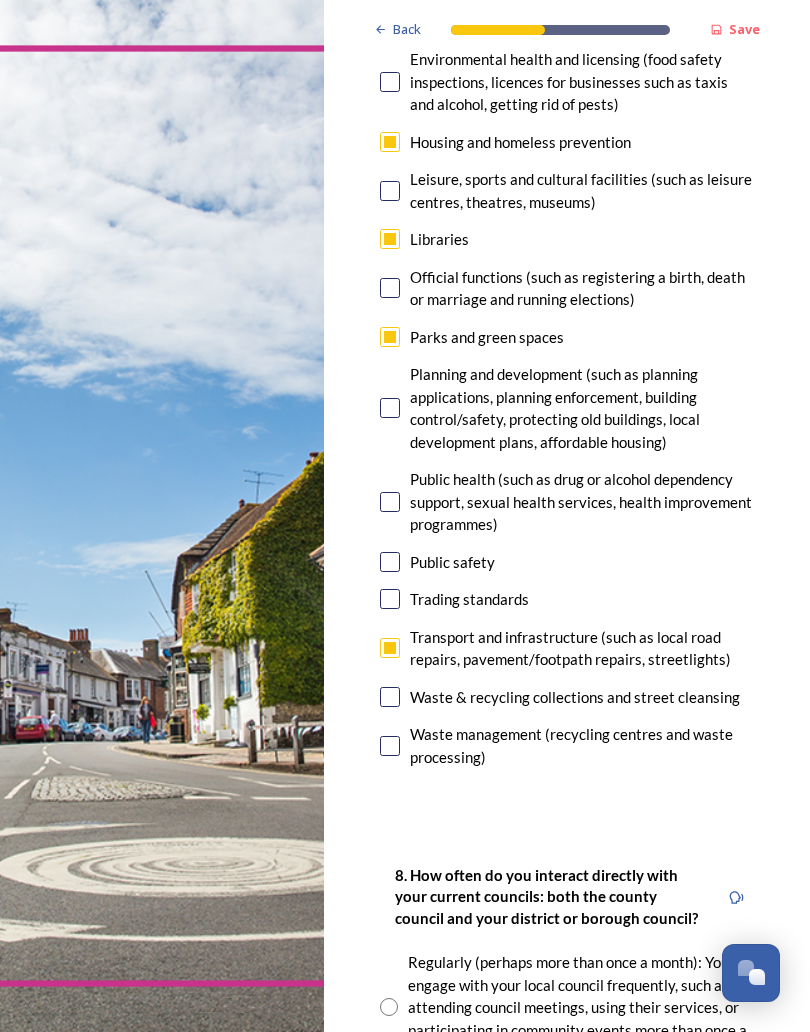 scroll, scrollTop: 685, scrollLeft: 0, axis: vertical 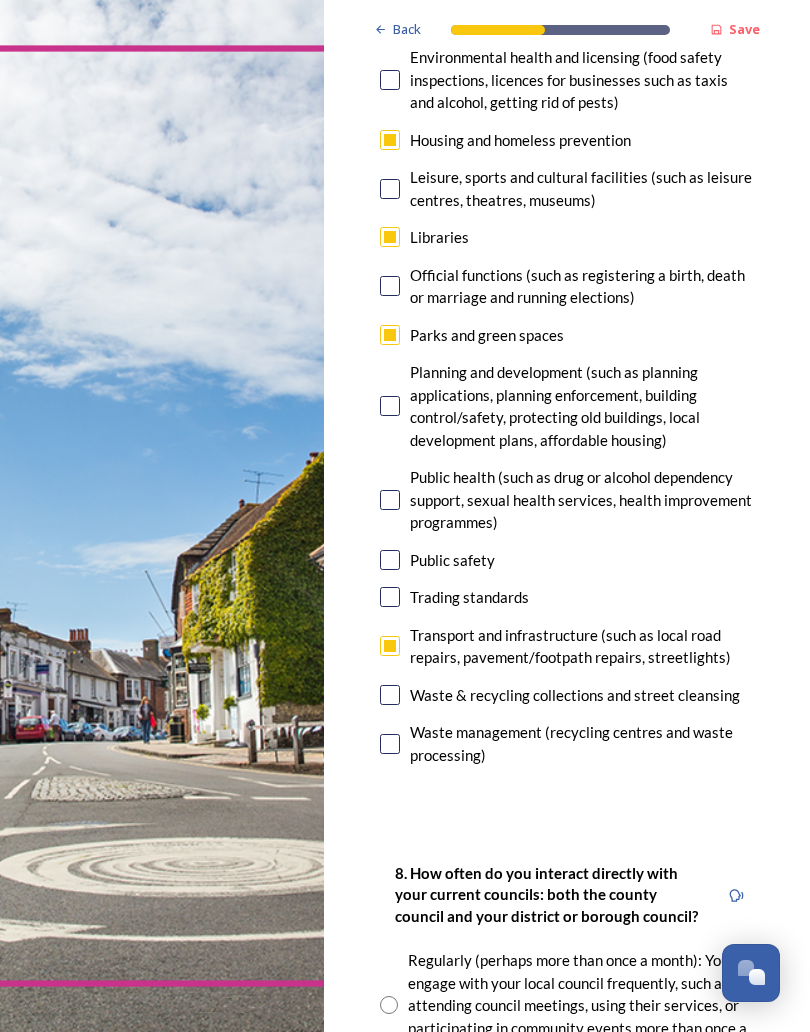 click at bounding box center (390, 406) 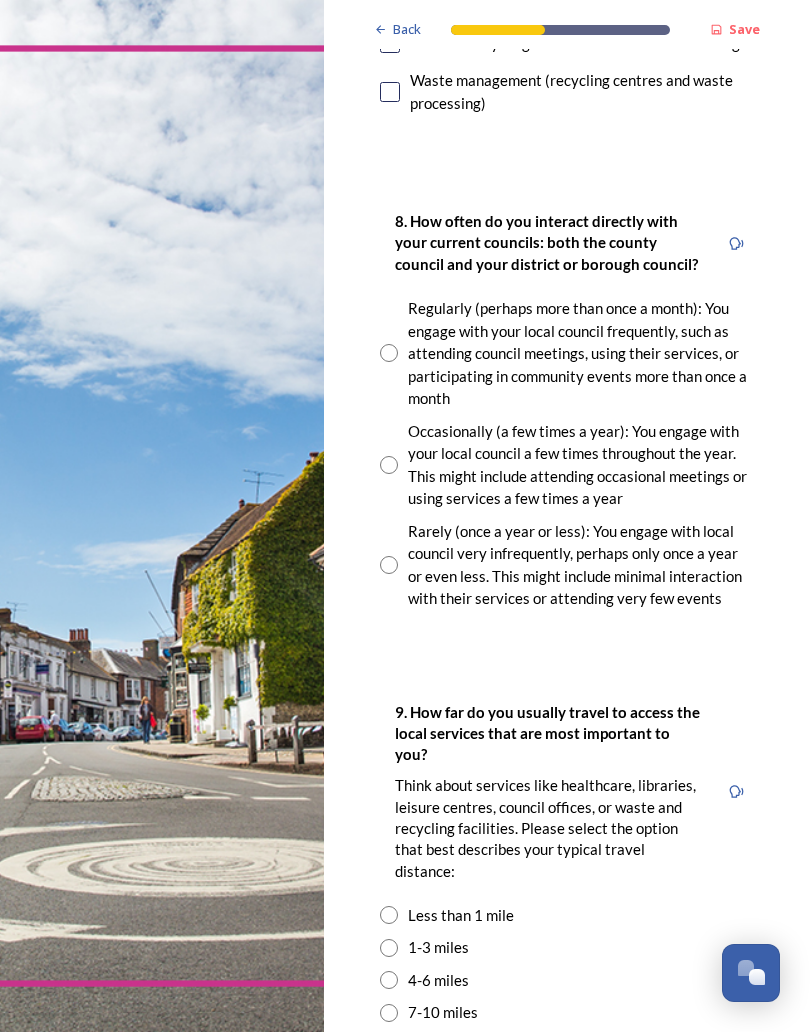 scroll, scrollTop: 1338, scrollLeft: 0, axis: vertical 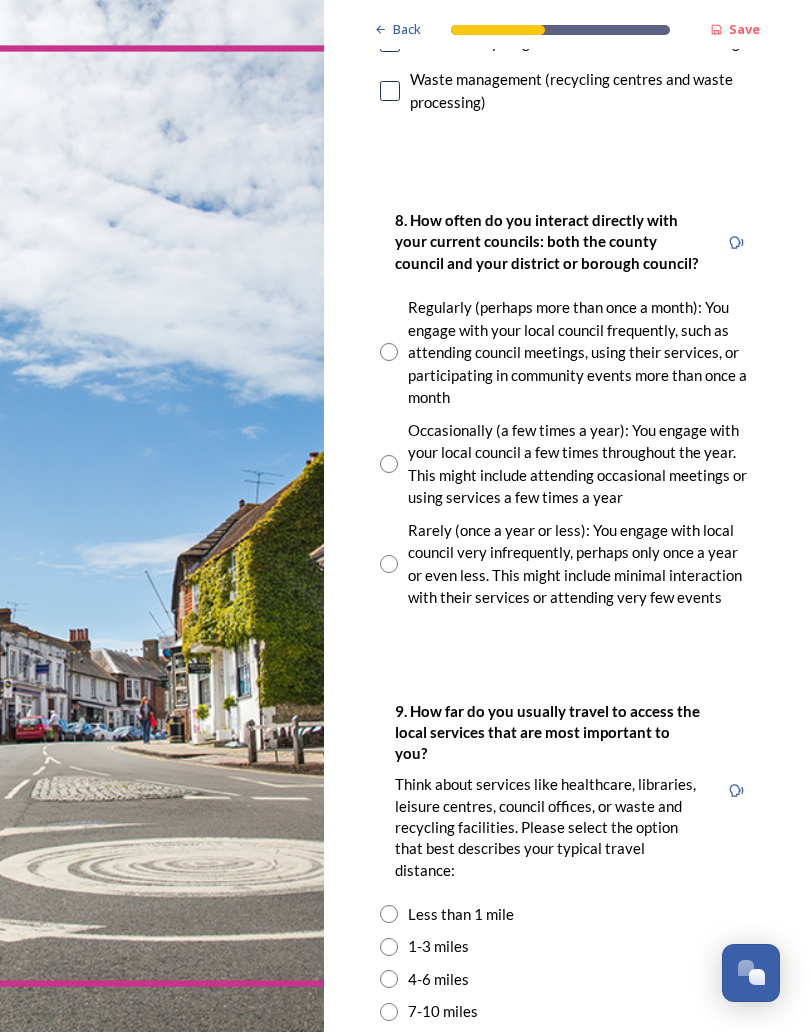 click at bounding box center (389, 464) 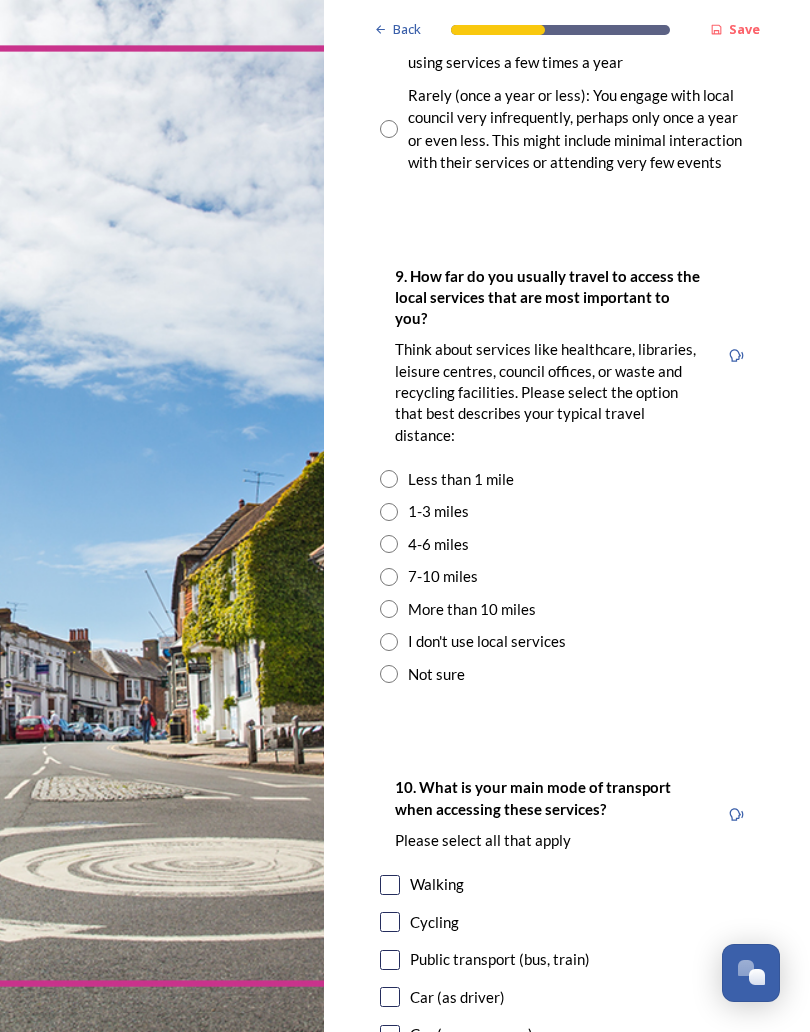 scroll, scrollTop: 1775, scrollLeft: 0, axis: vertical 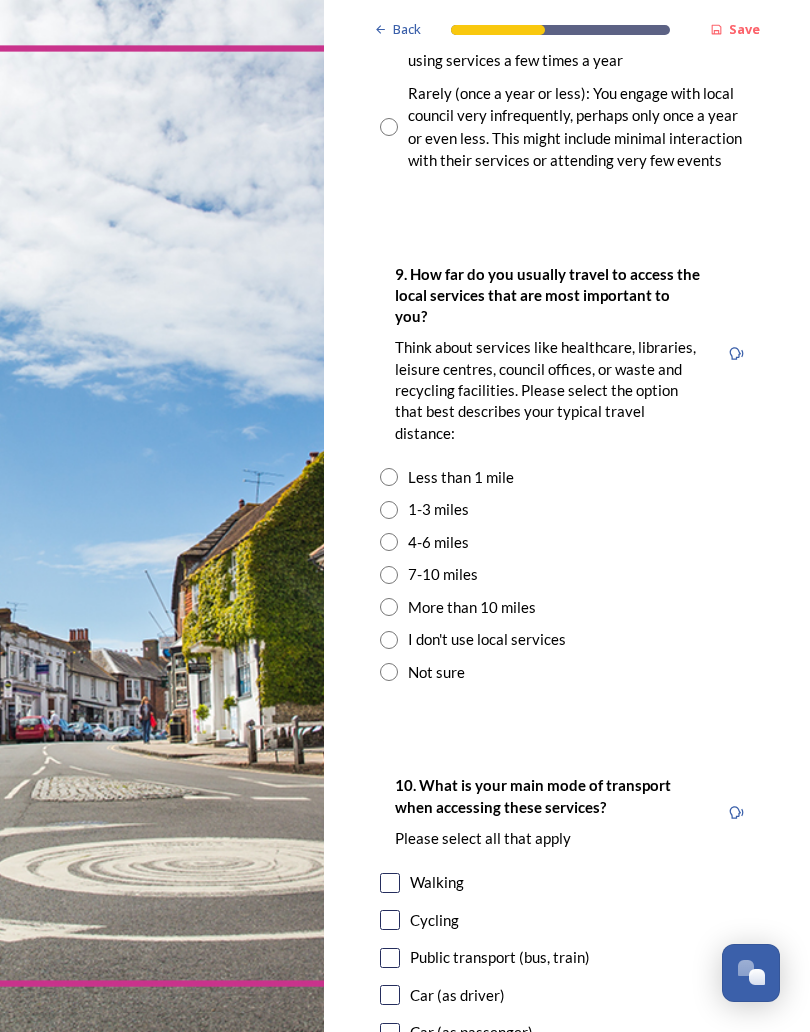 click at bounding box center [389, 542] 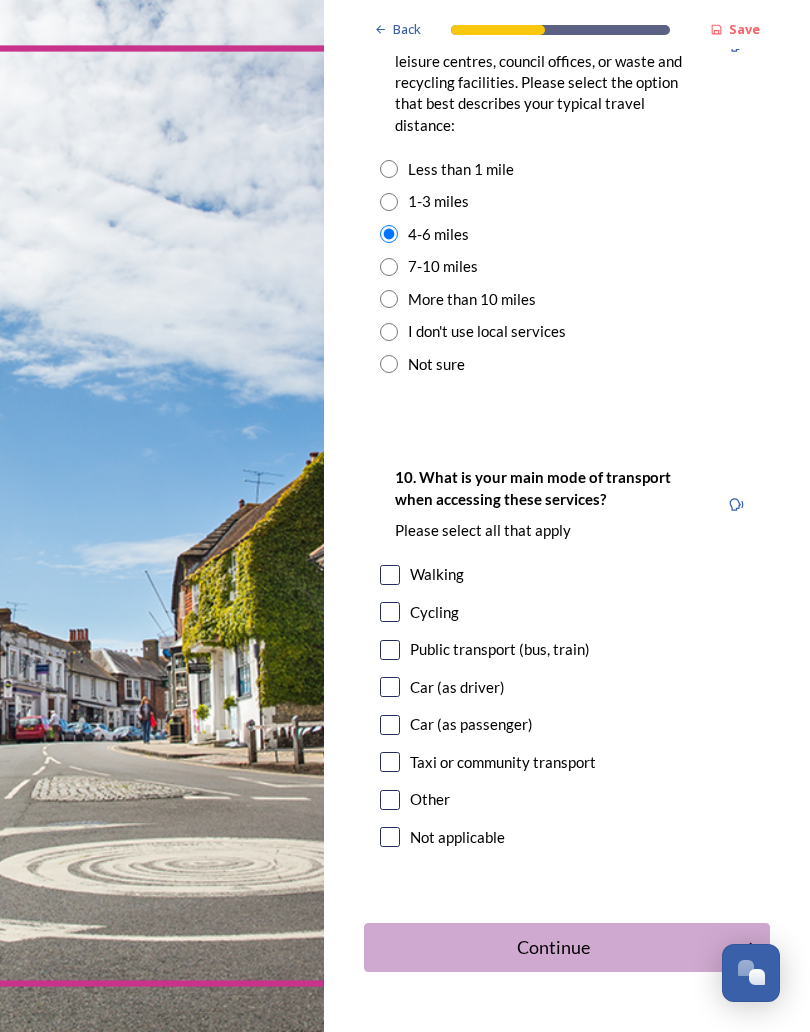 scroll, scrollTop: 2082, scrollLeft: 0, axis: vertical 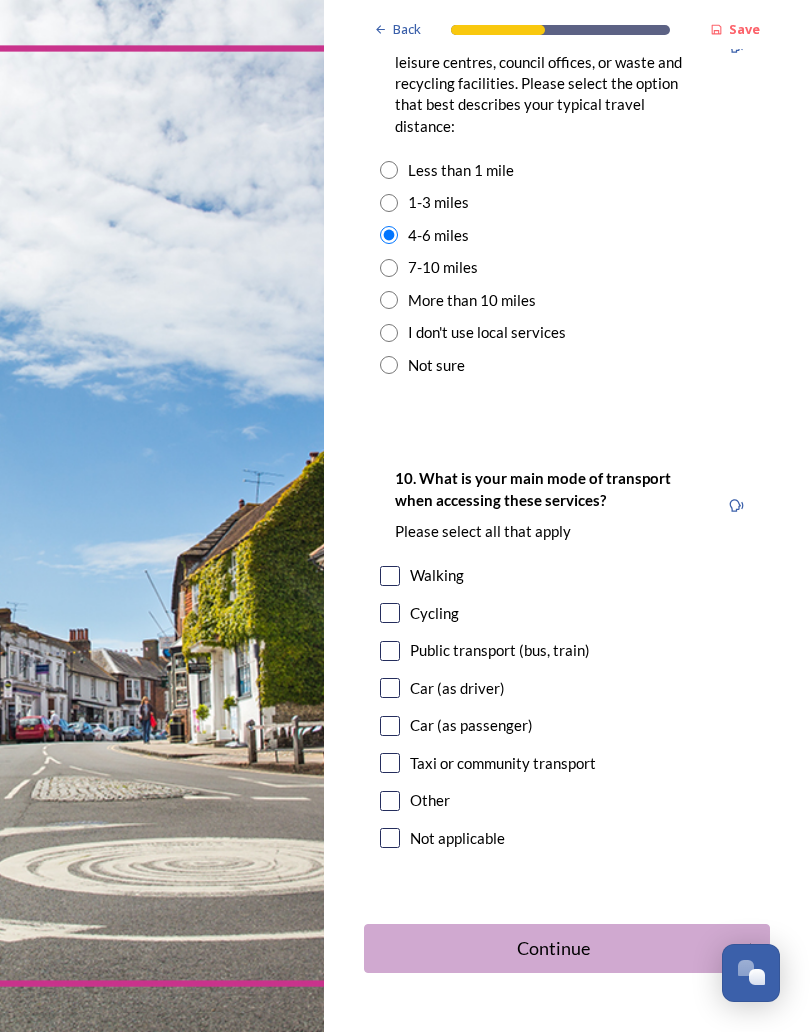 click at bounding box center (390, 651) 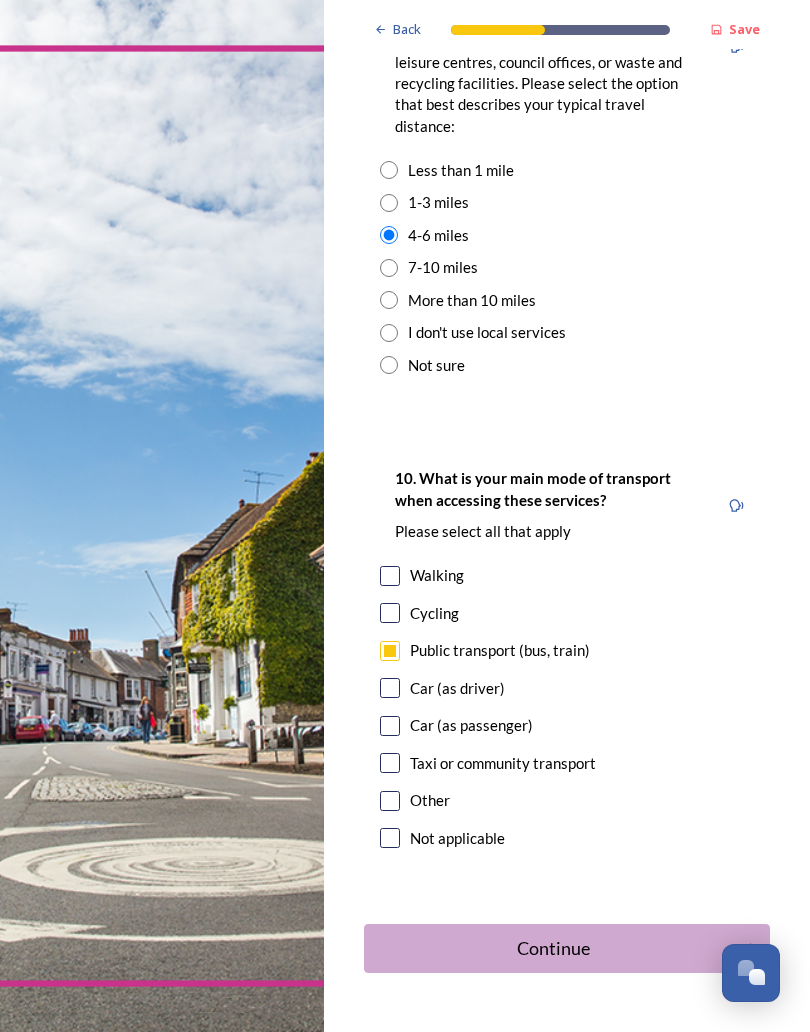 click at bounding box center [389, 268] 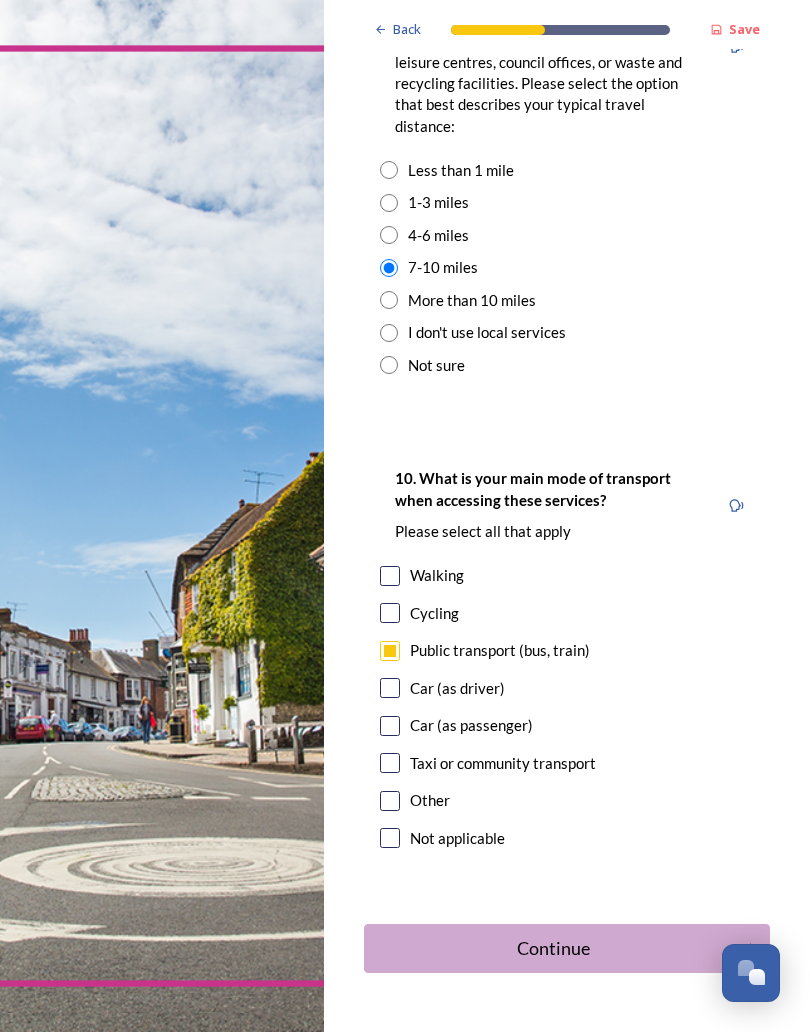 click on "Continue" at bounding box center [553, 948] 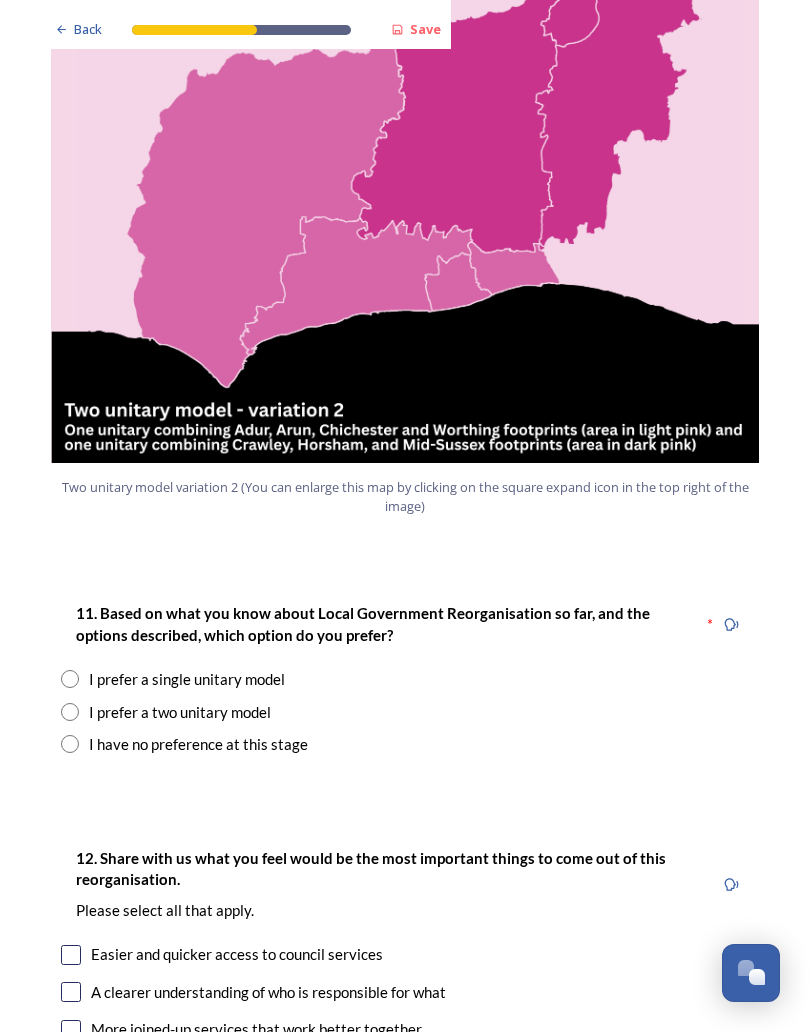 scroll, scrollTop: 2137, scrollLeft: 0, axis: vertical 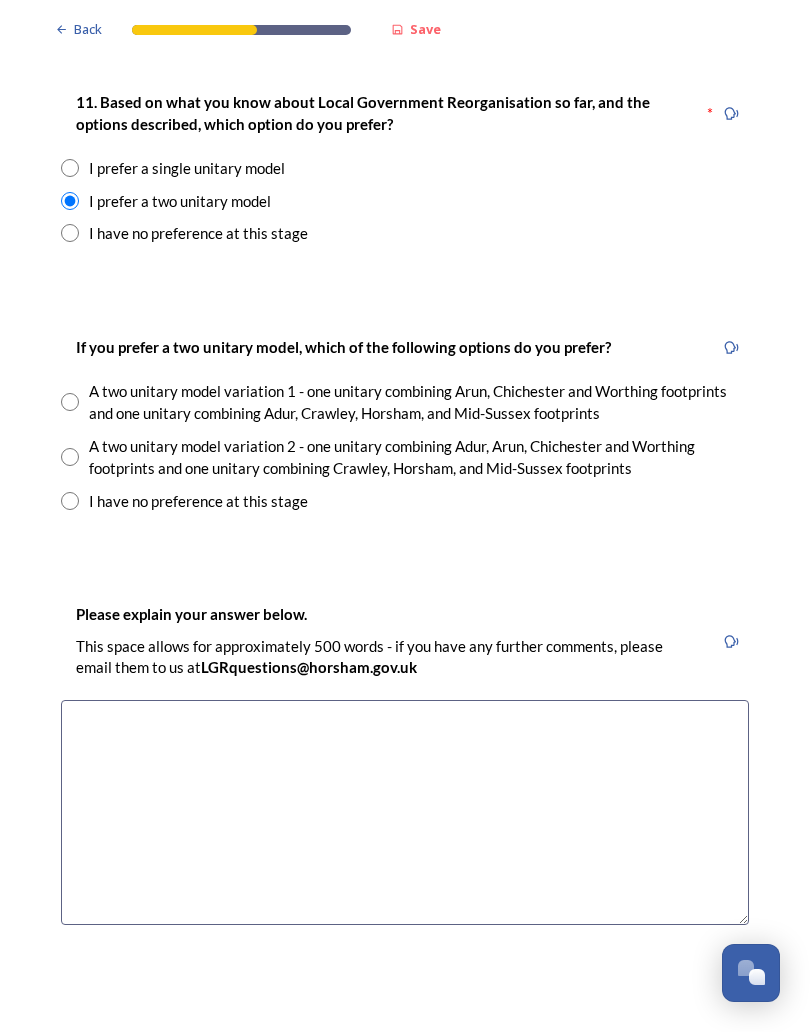 click at bounding box center [70, 457] 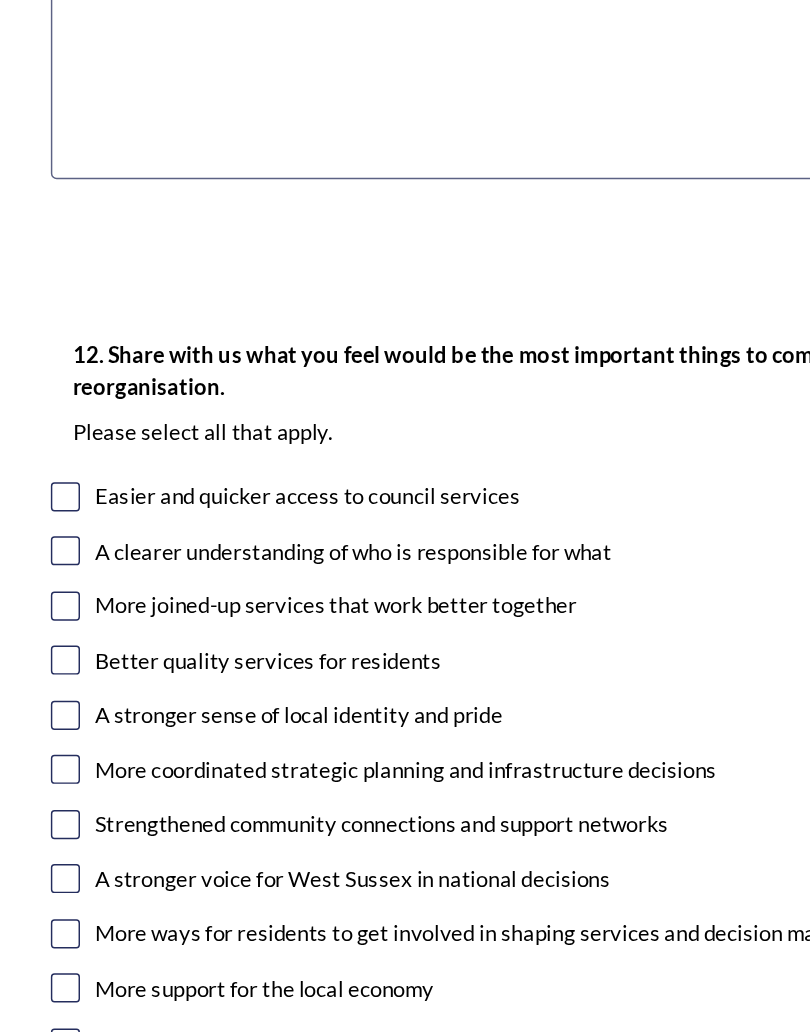 scroll, scrollTop: 3132, scrollLeft: 0, axis: vertical 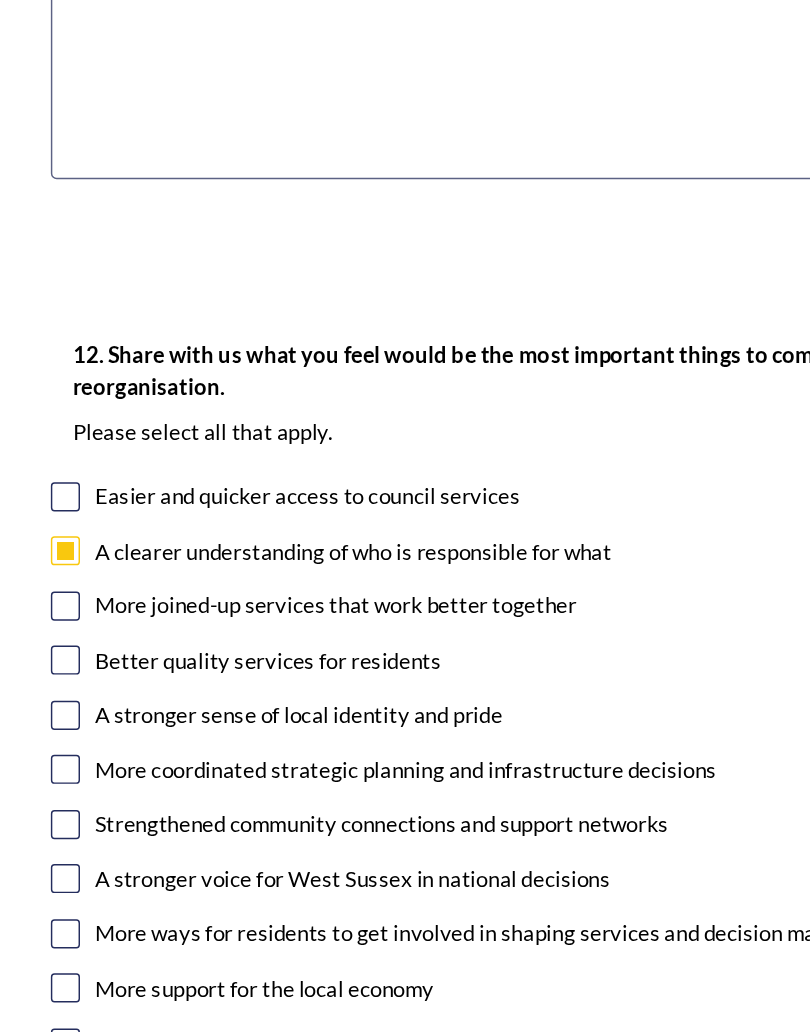 click at bounding box center [71, 734] 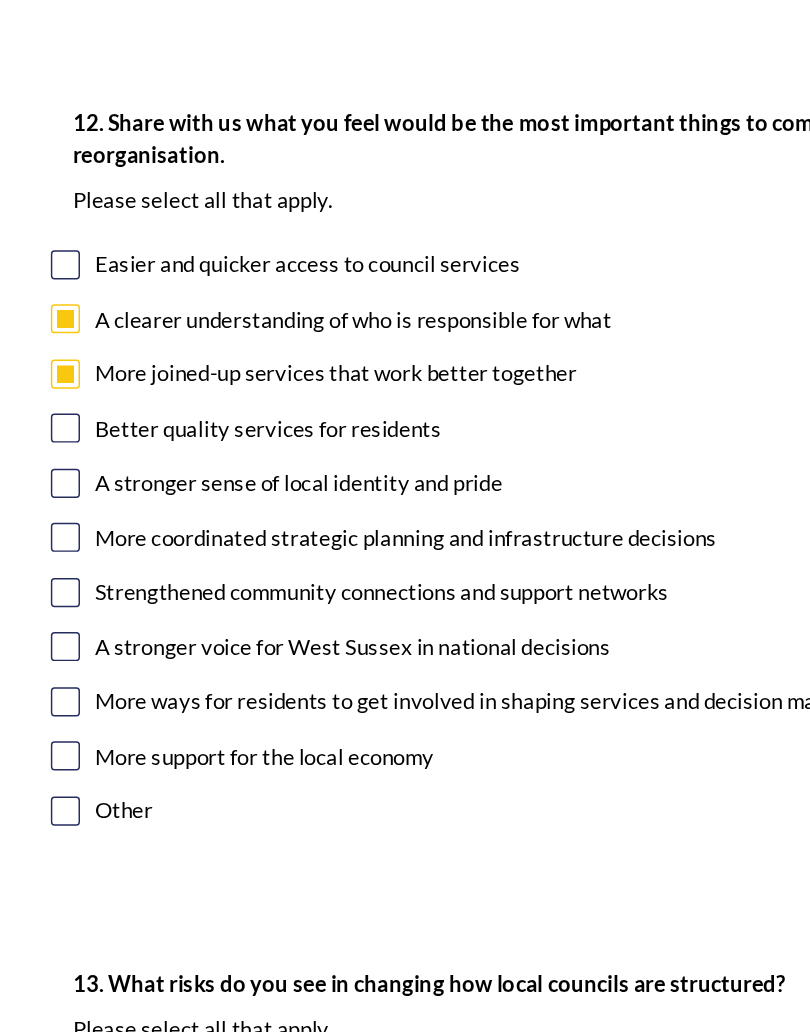 scroll, scrollTop: 3295, scrollLeft: 0, axis: vertical 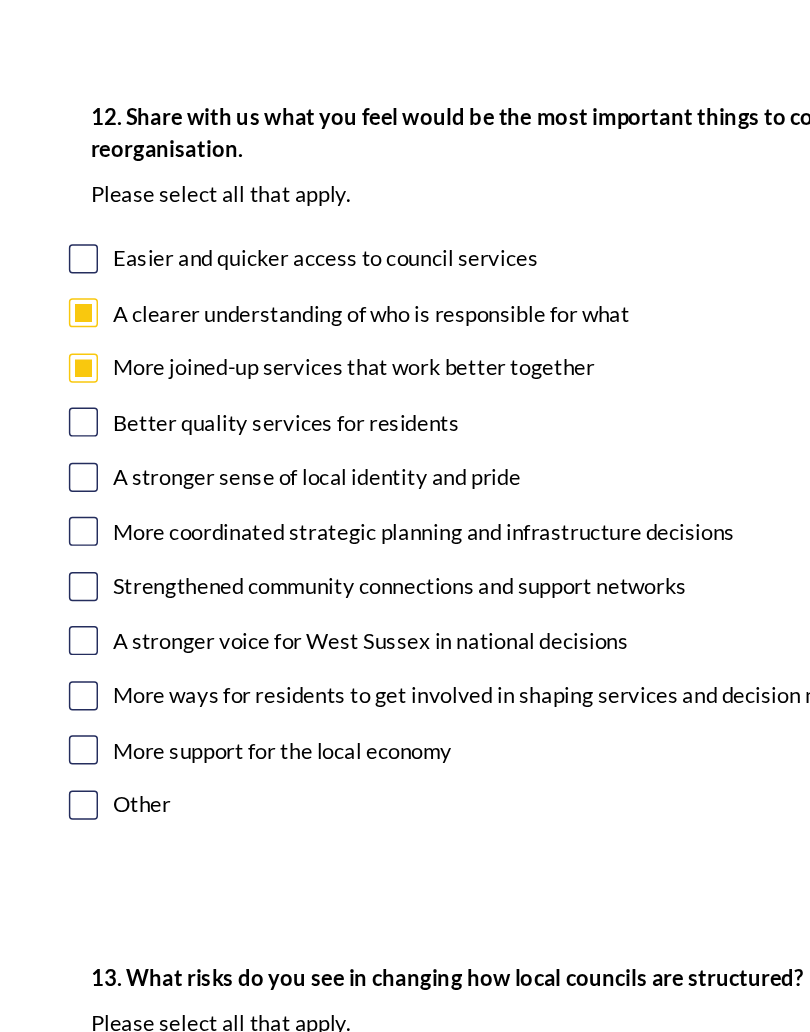 click at bounding box center [71, 683] 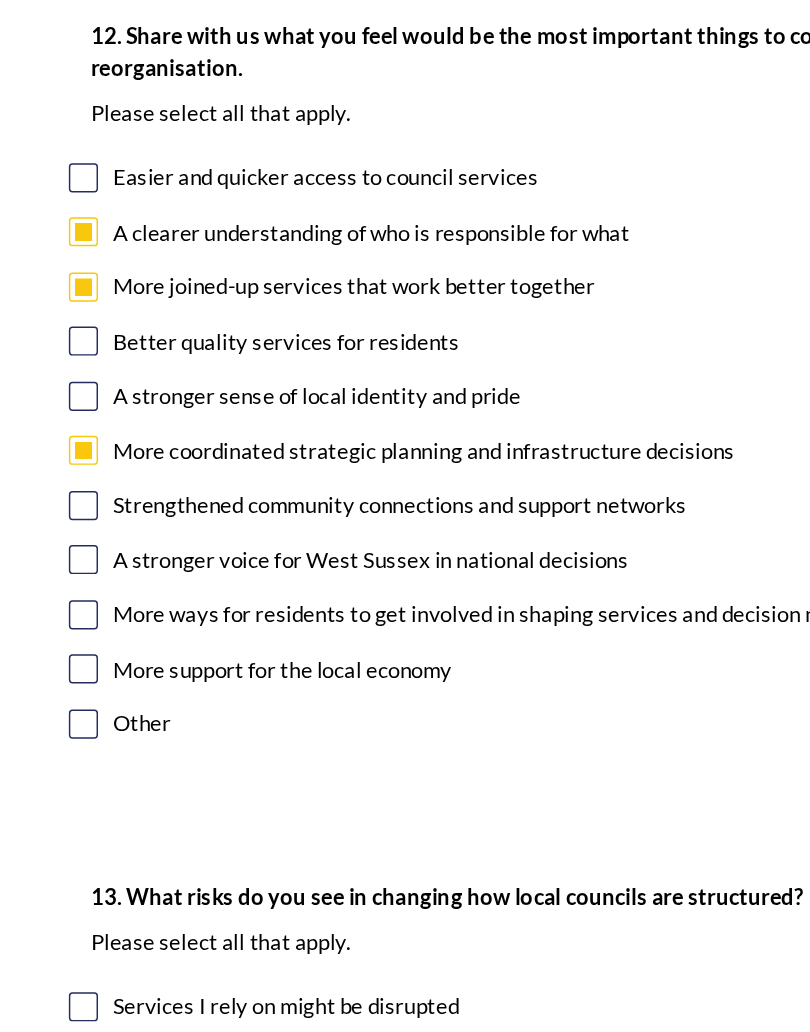 scroll, scrollTop: 3366, scrollLeft: 0, axis: vertical 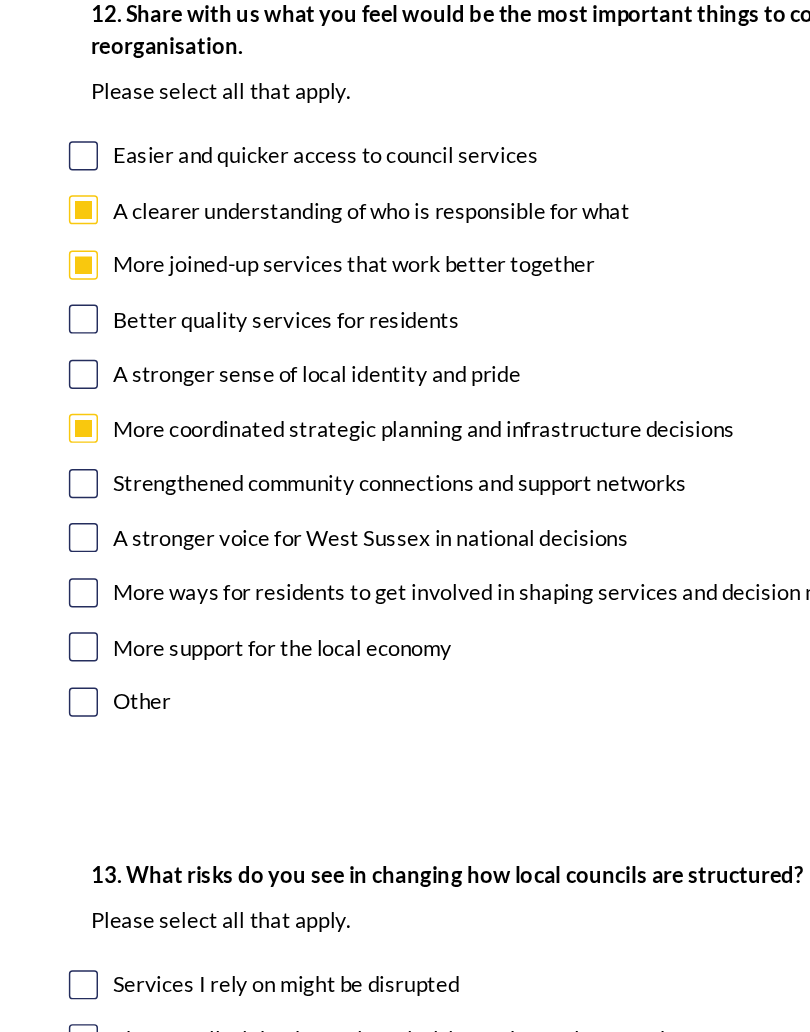 click at bounding box center (71, 687) 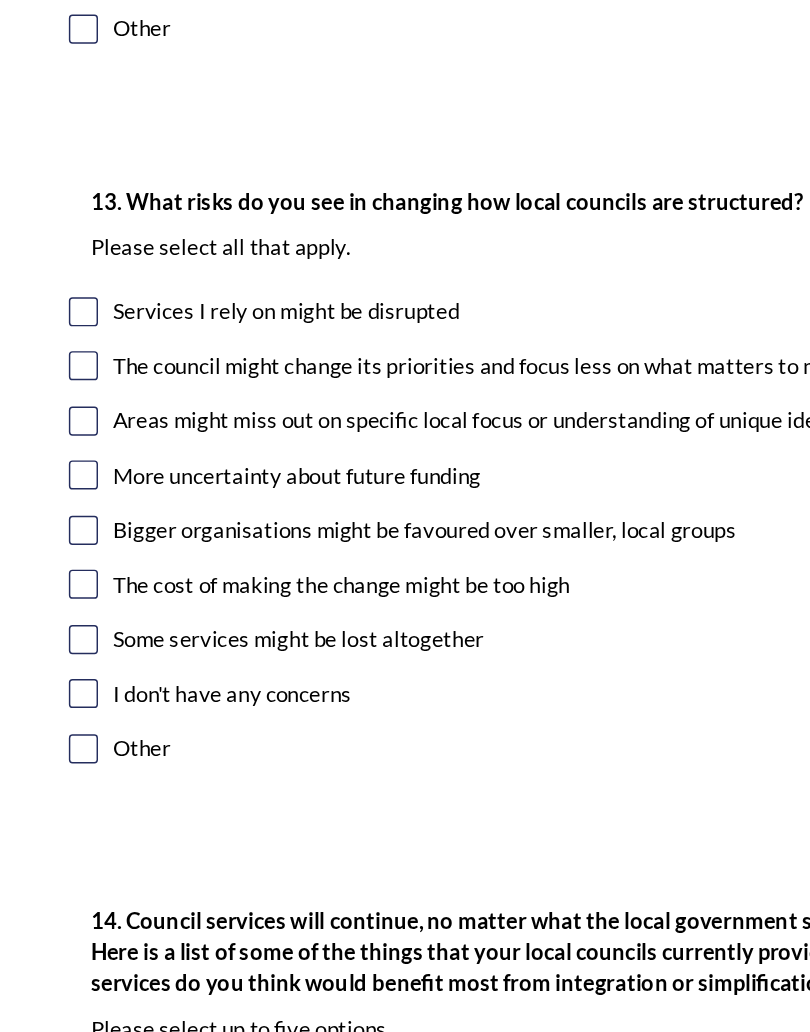 scroll, scrollTop: 3828, scrollLeft: 0, axis: vertical 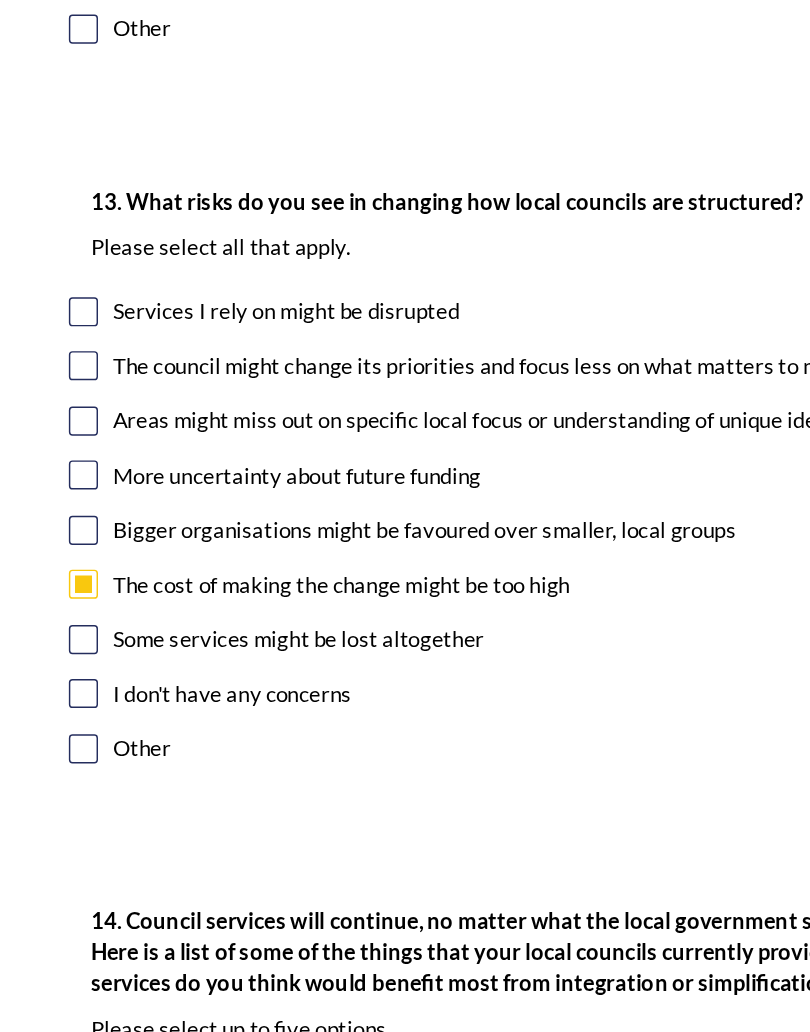 click at bounding box center (71, 532) 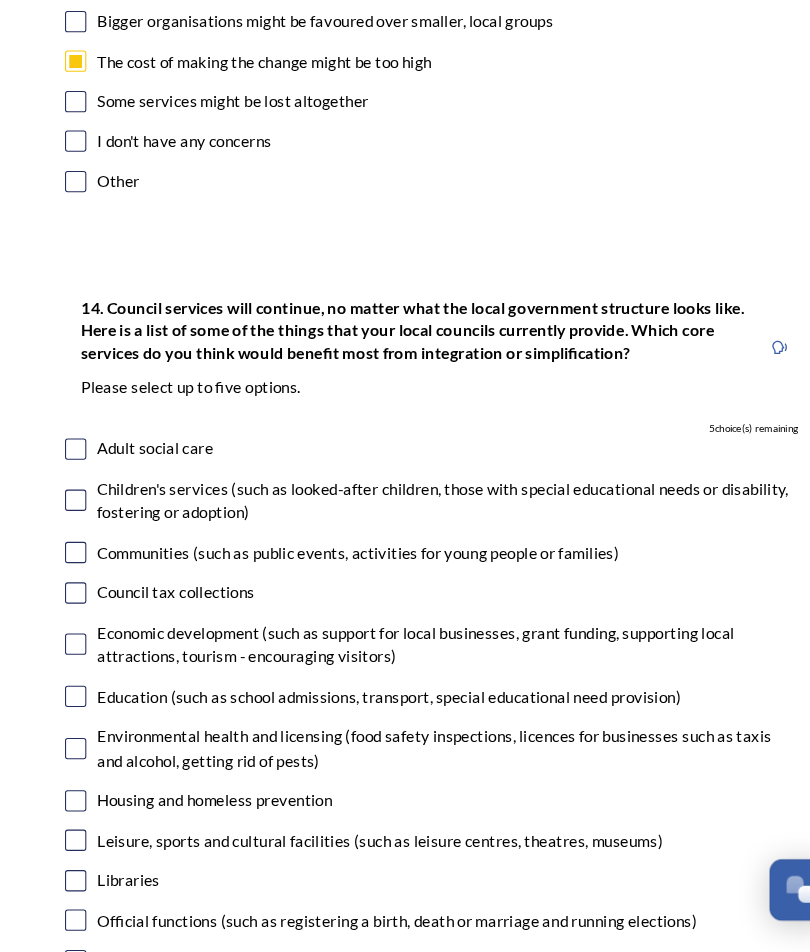 scroll, scrollTop: 4443, scrollLeft: 0, axis: vertical 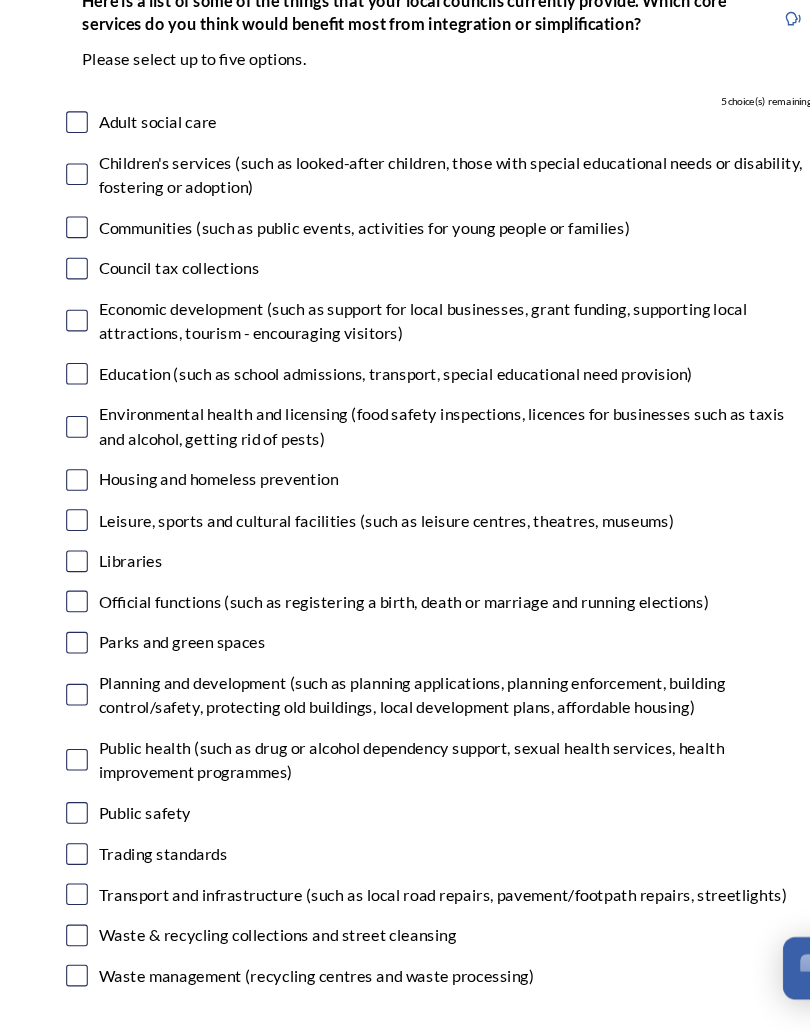 click at bounding box center [71, 523] 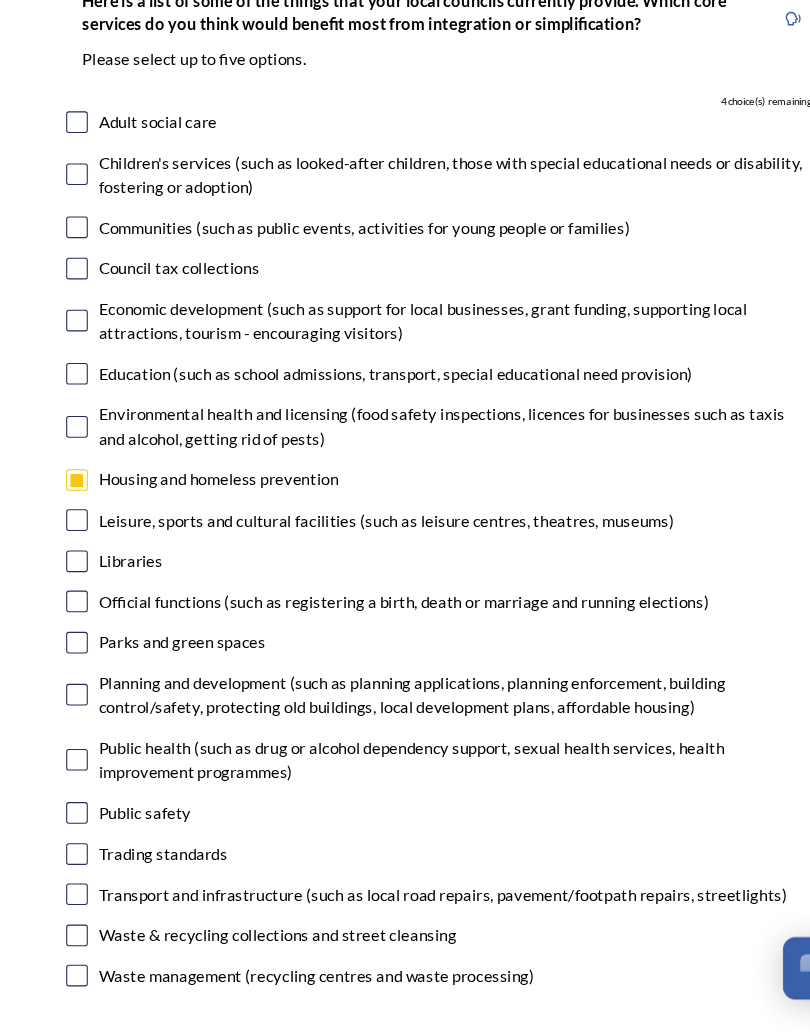 click at bounding box center [71, 905] 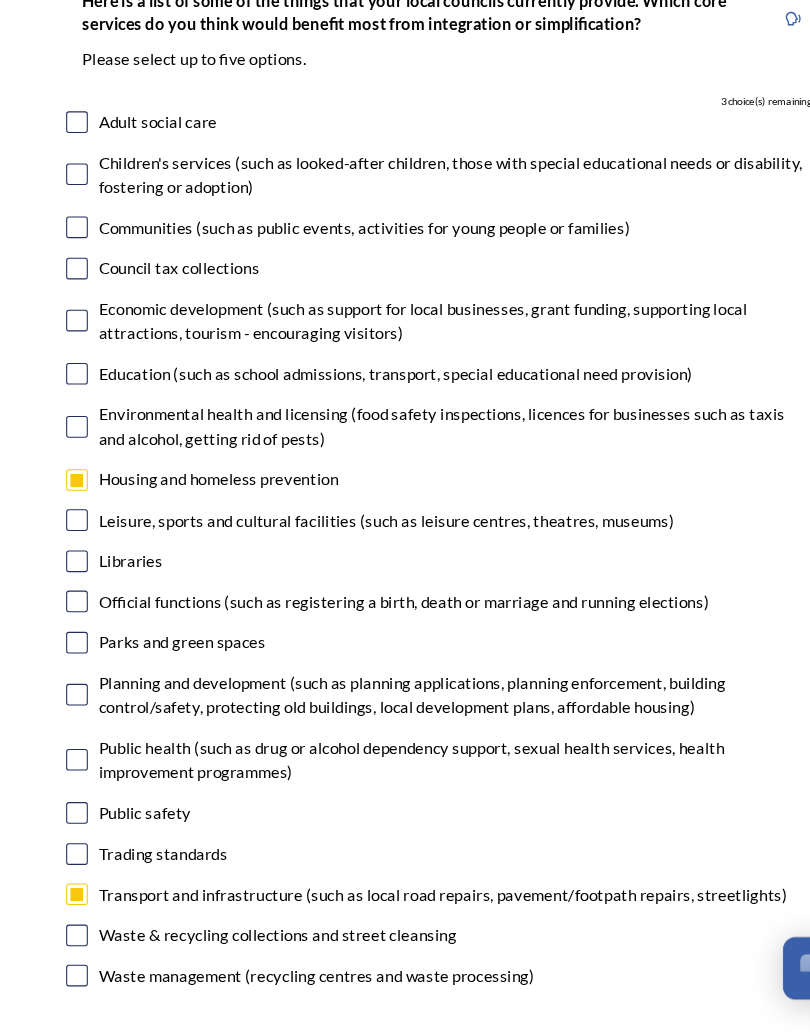 click at bounding box center [71, 943] 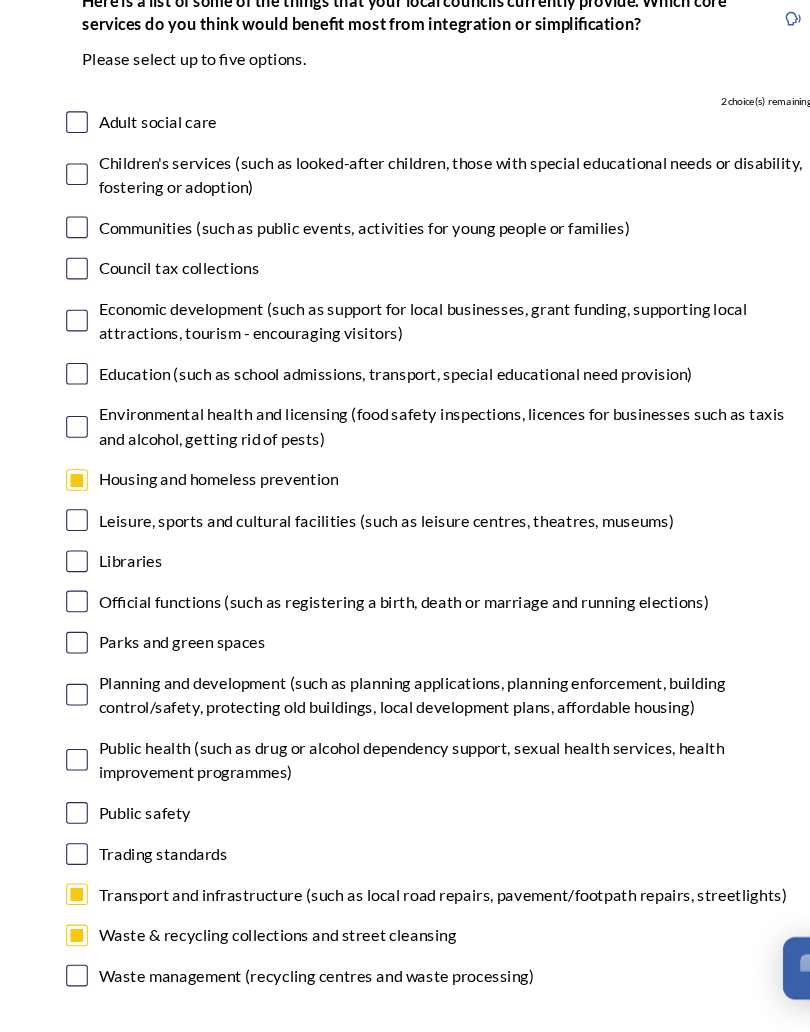 click at bounding box center (71, 943) 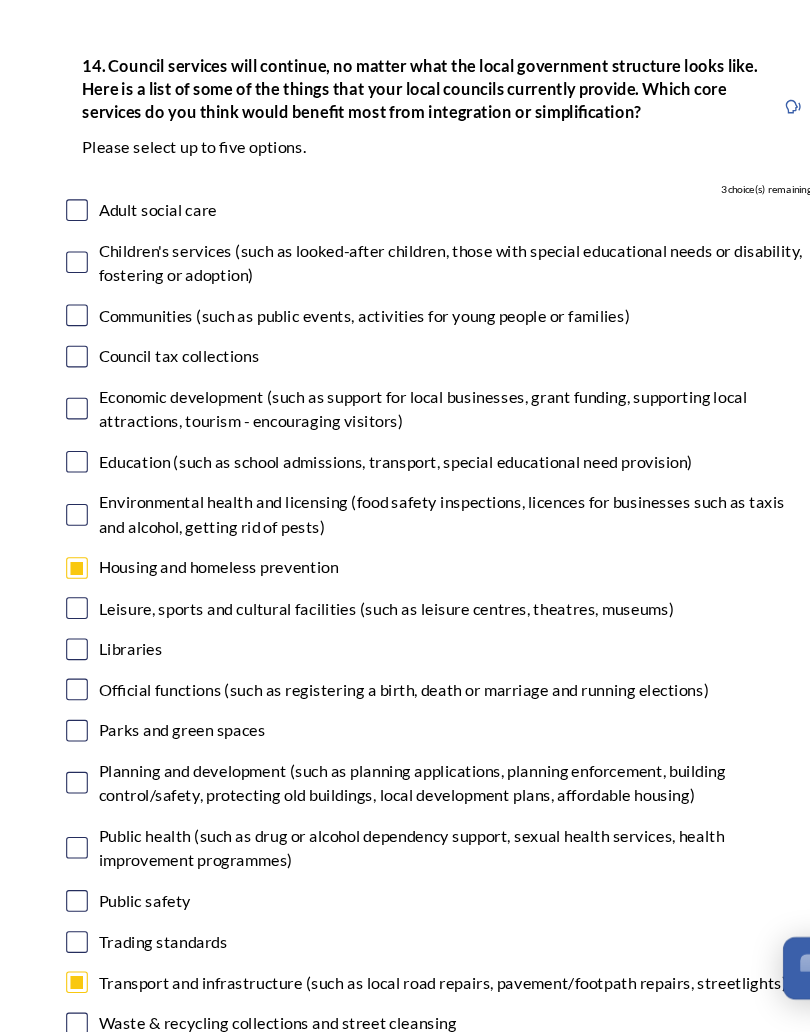 scroll, scrollTop: 4632, scrollLeft: 0, axis: vertical 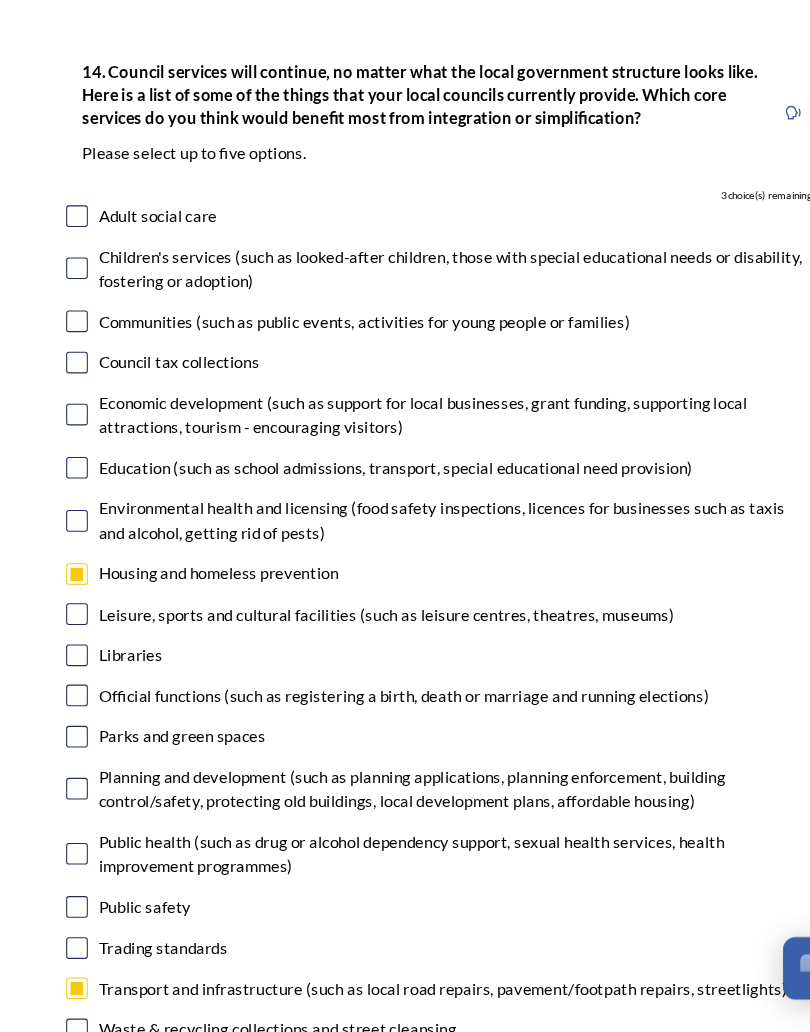 click at bounding box center [71, 646] 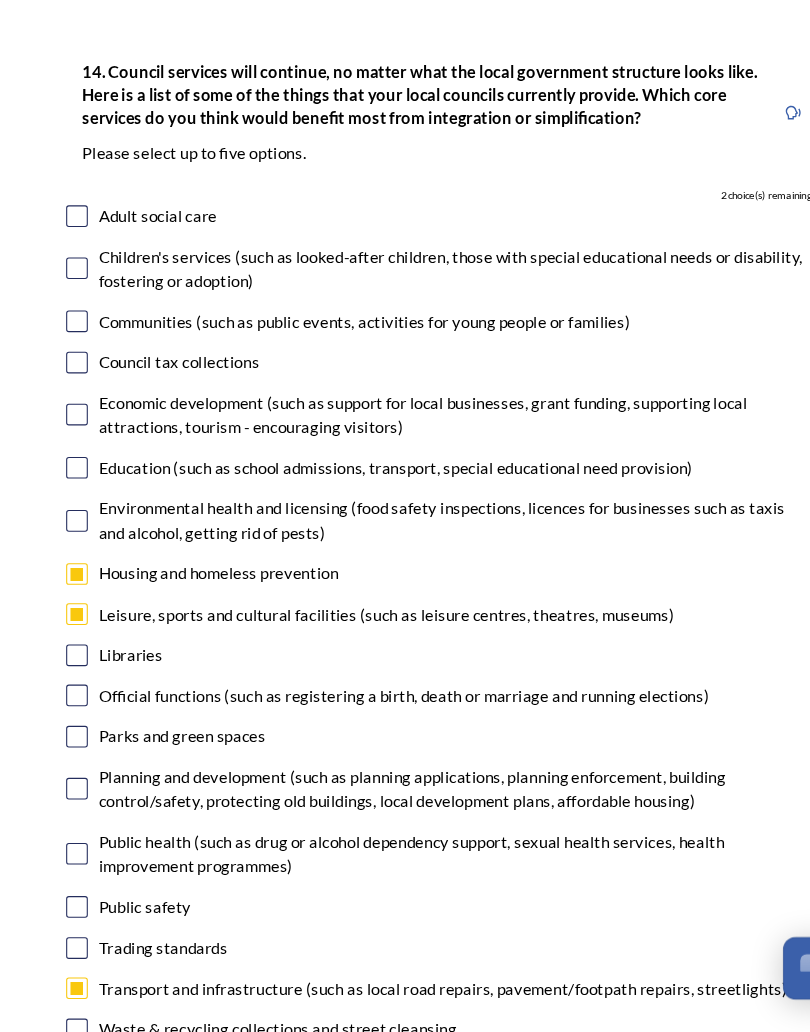 click at bounding box center (71, 414) 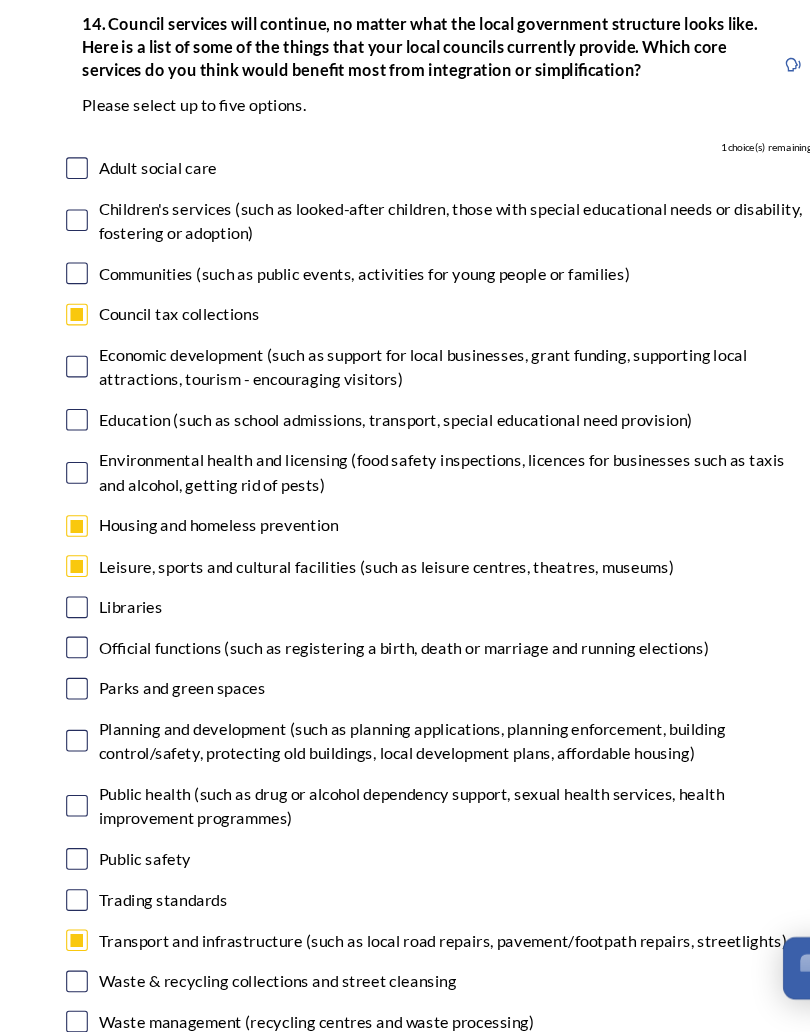 scroll, scrollTop: 4667, scrollLeft: 0, axis: vertical 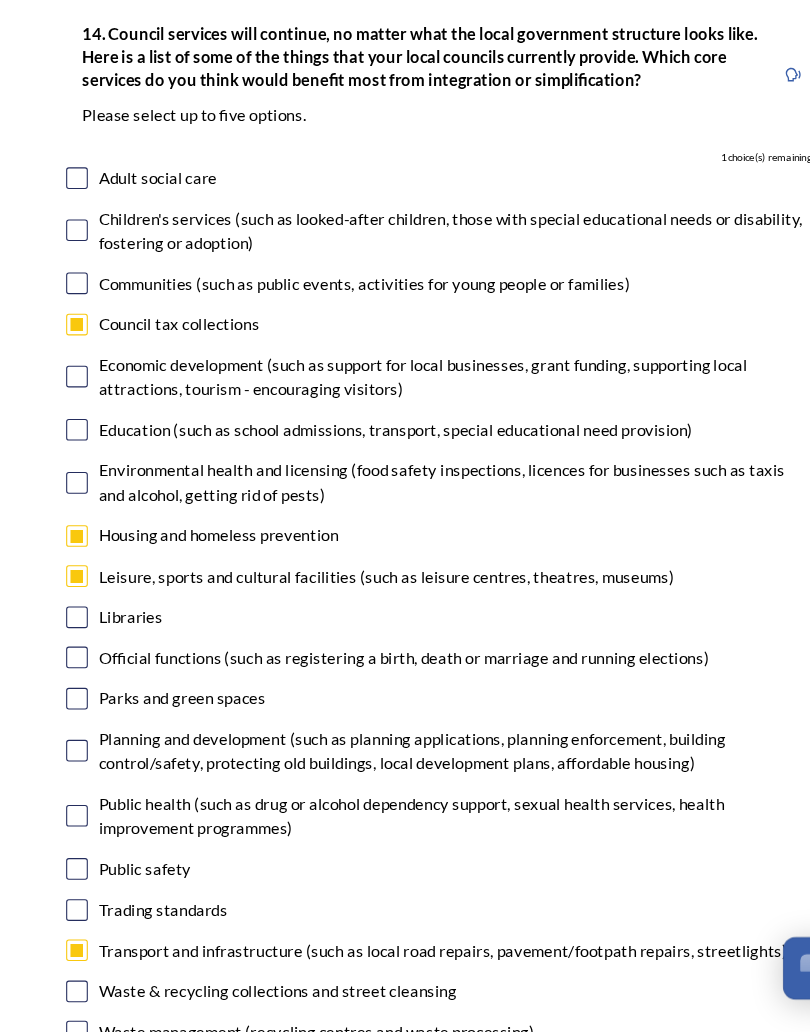 click at bounding box center [71, 427] 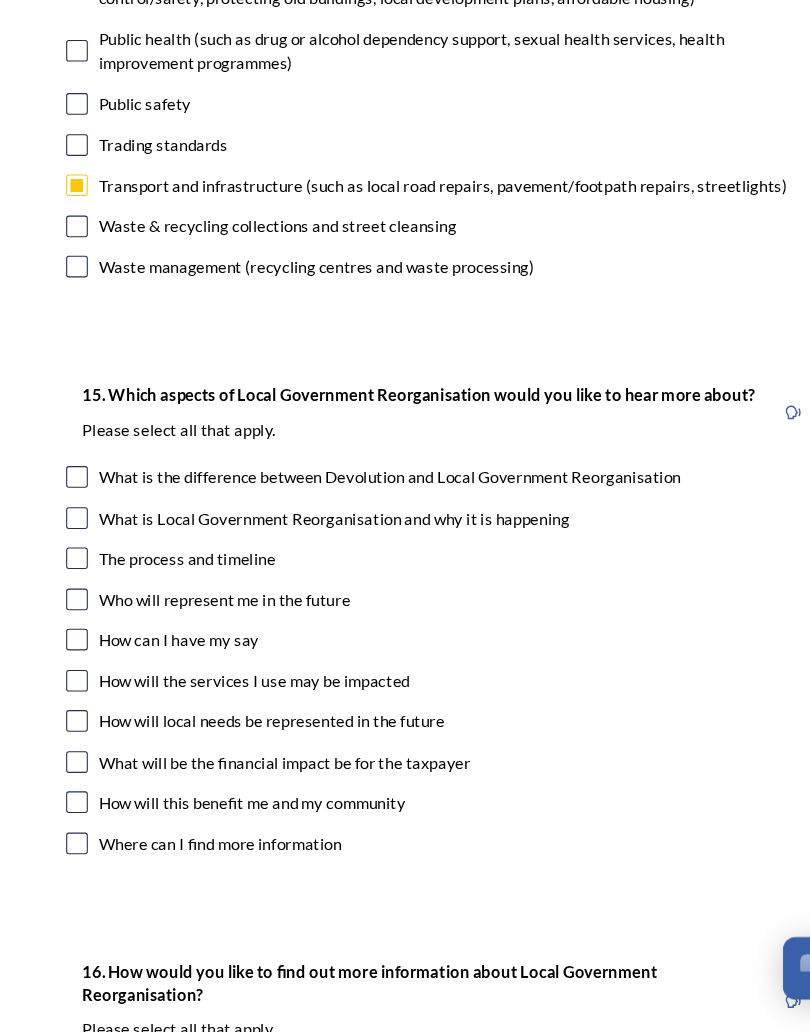 scroll, scrollTop: 5376, scrollLeft: 0, axis: vertical 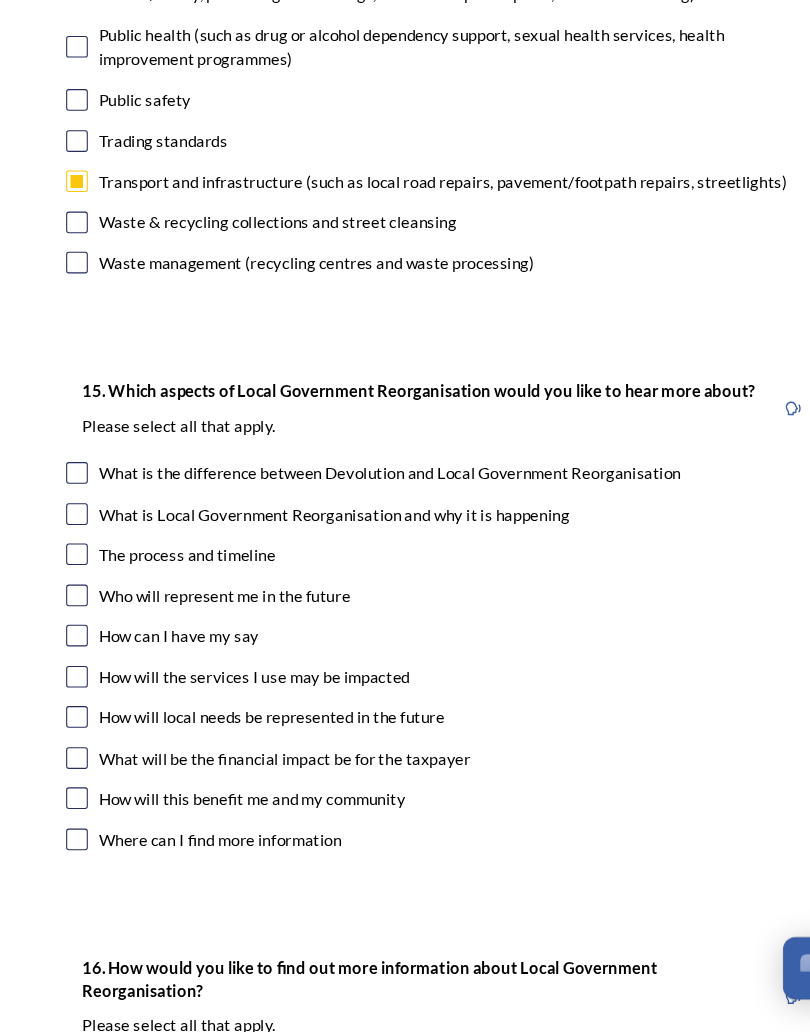 click at bounding box center (71, 704) 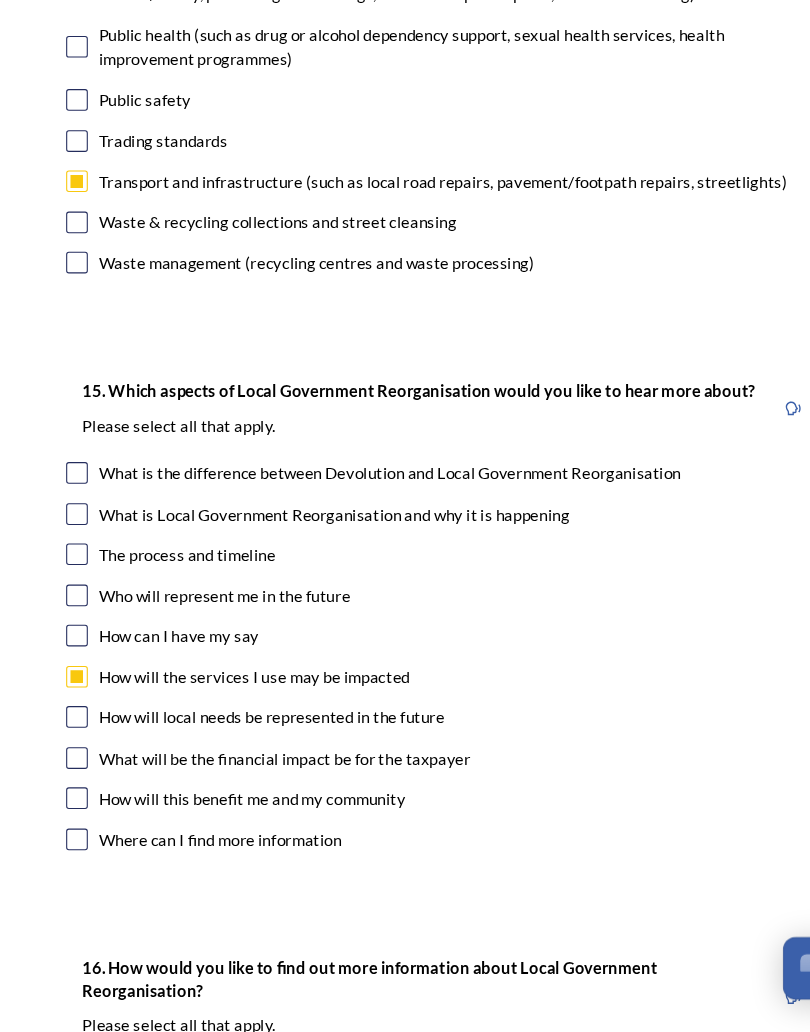 click at bounding box center (71, 741) 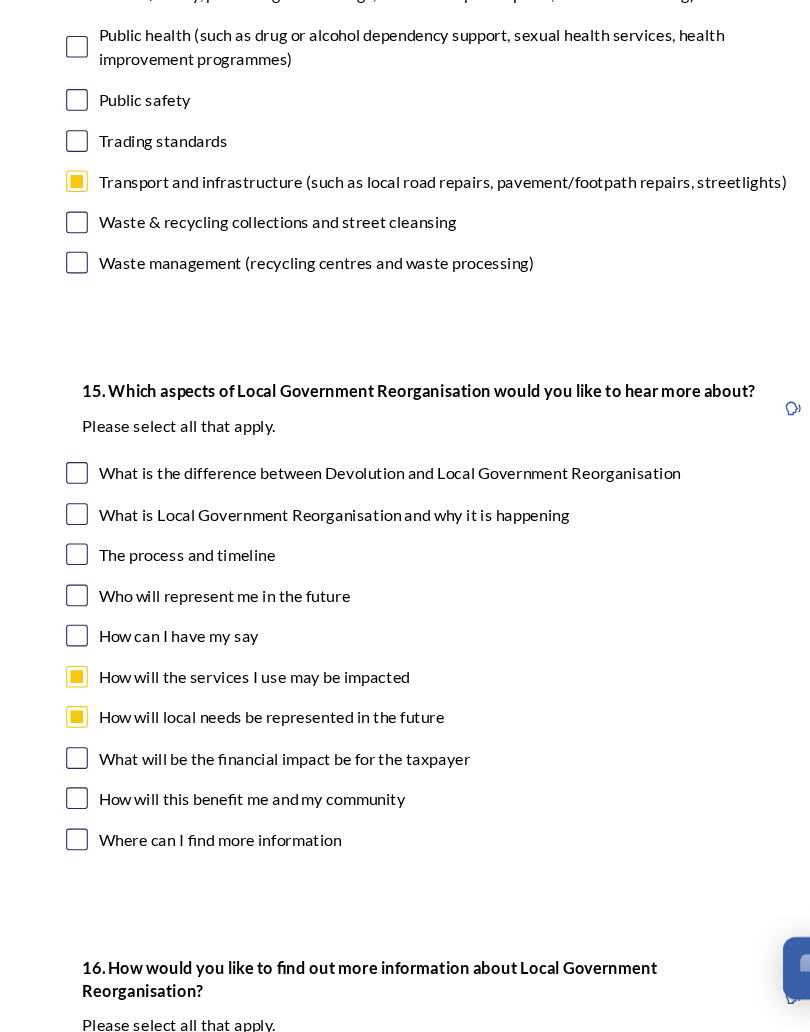 click at bounding box center (71, 779) 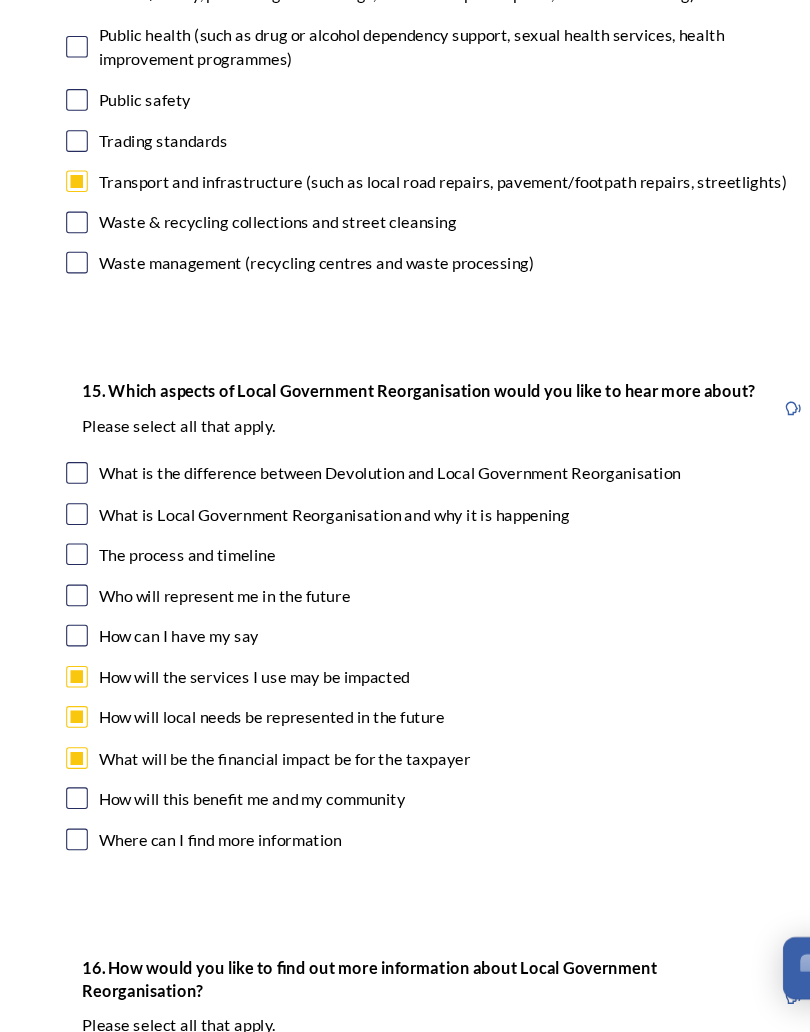 click at bounding box center (71, 666) 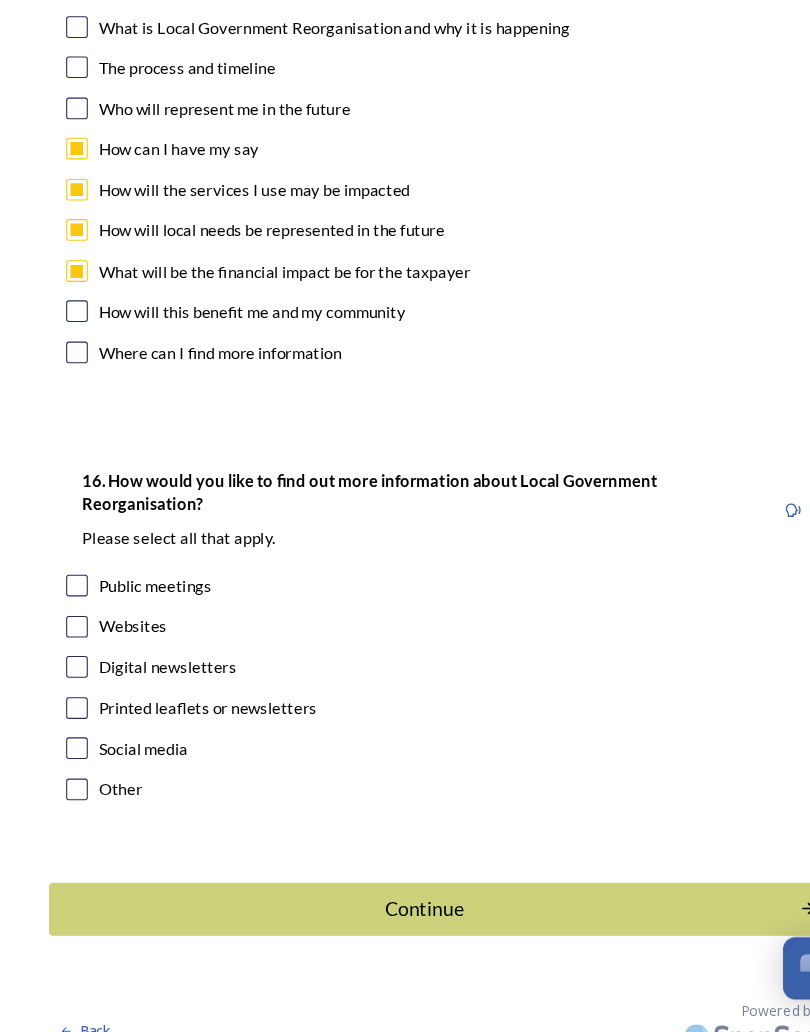 scroll, scrollTop: 5822, scrollLeft: 0, axis: vertical 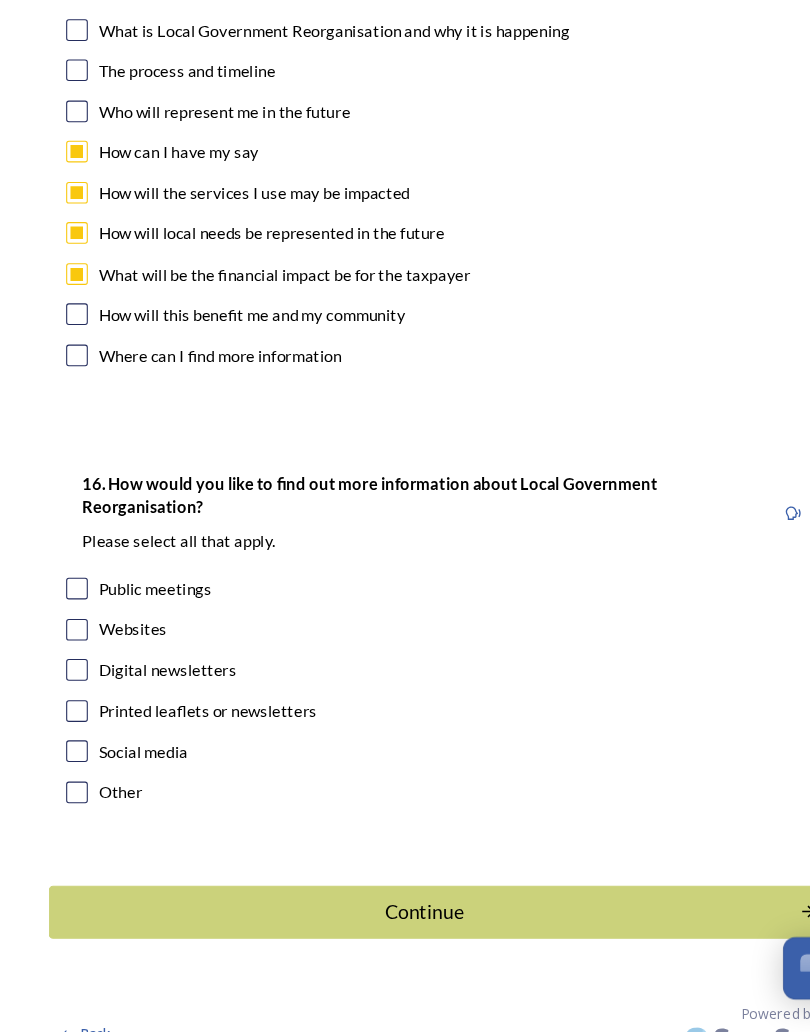 click at bounding box center [71, 661] 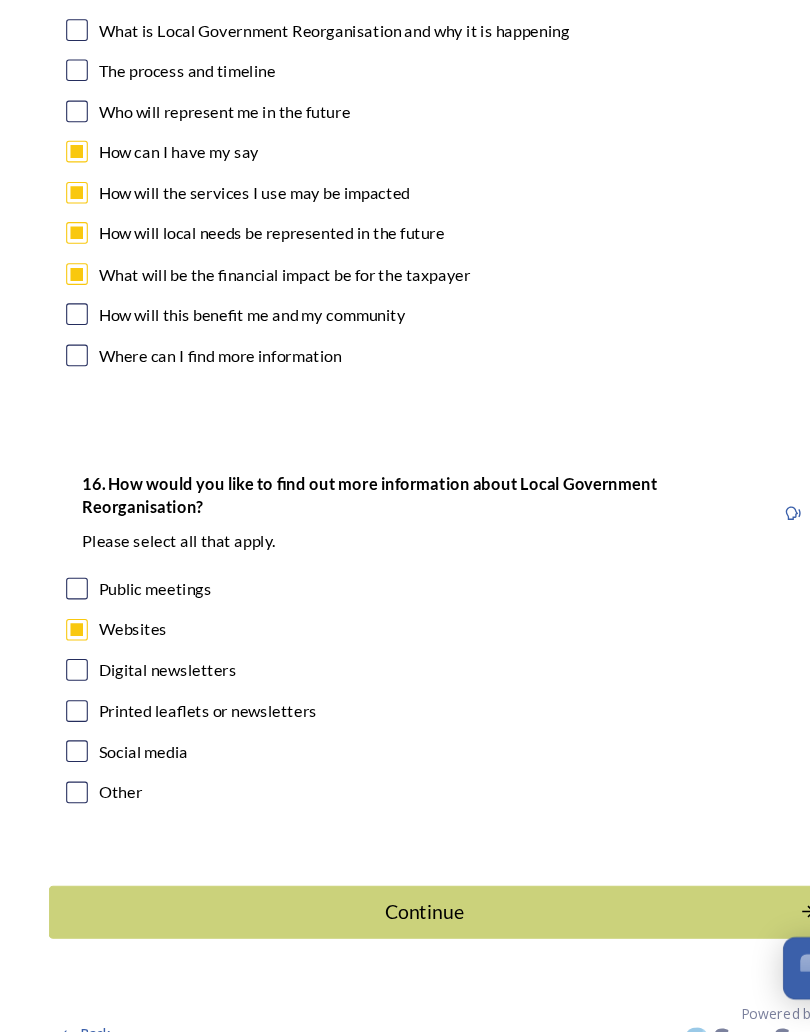 click at bounding box center (71, 698) 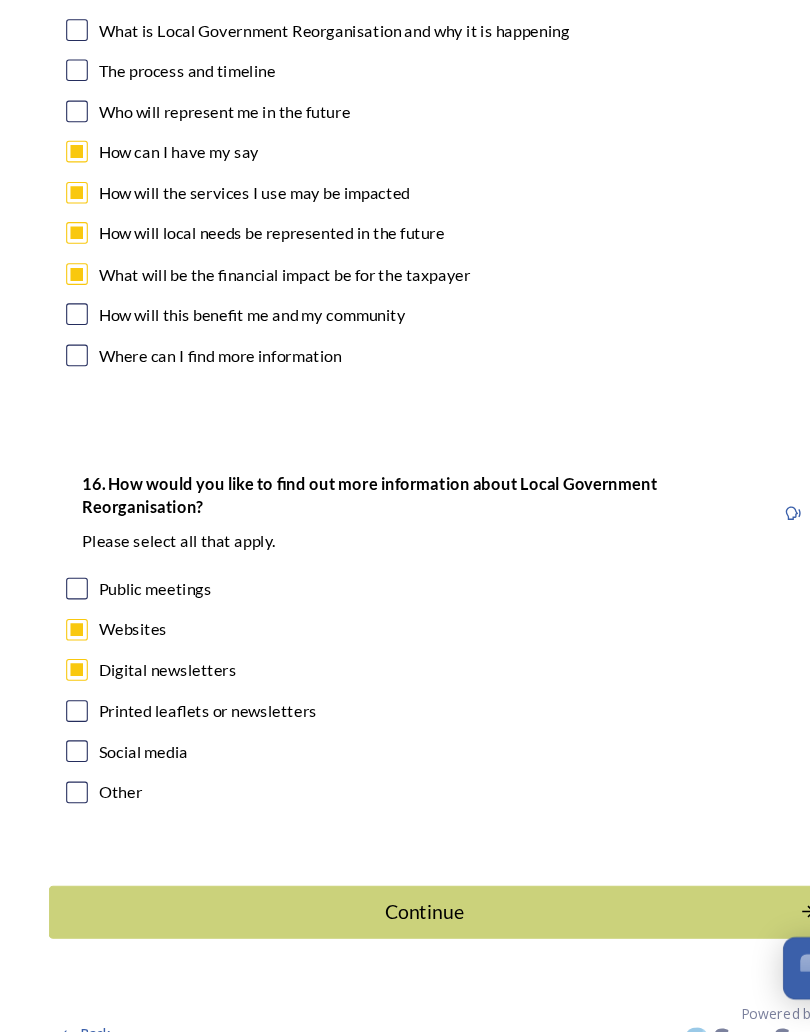 click at bounding box center (71, 773) 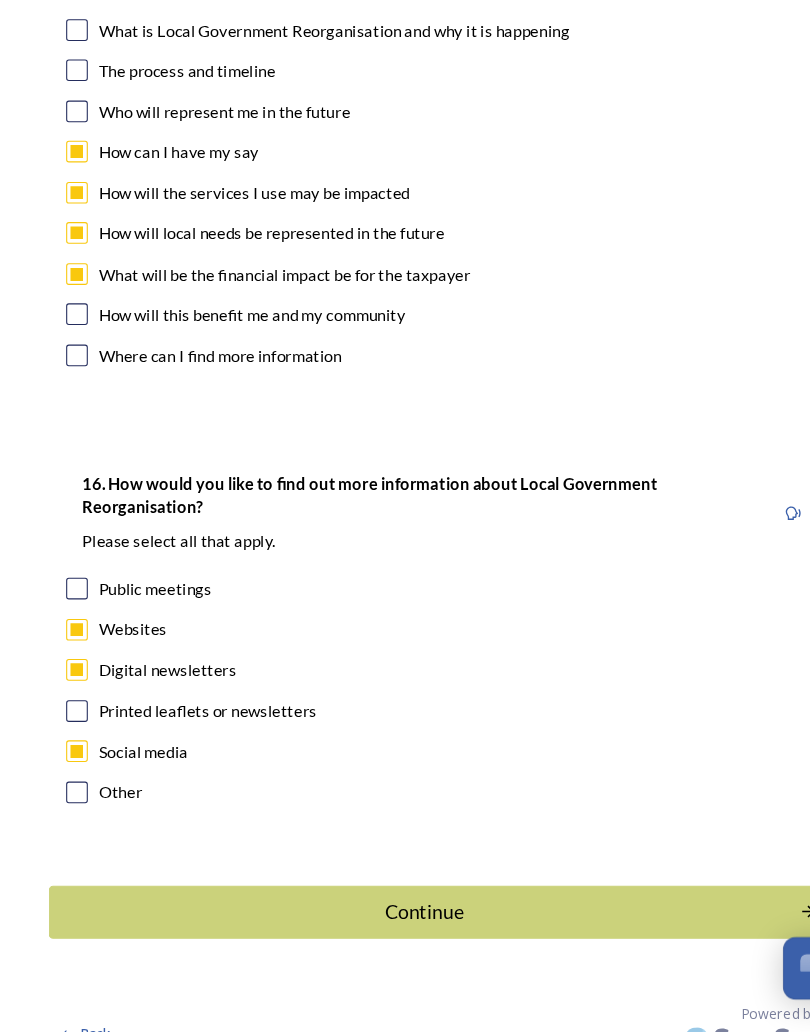 click on "Continue" at bounding box center (391, 921) 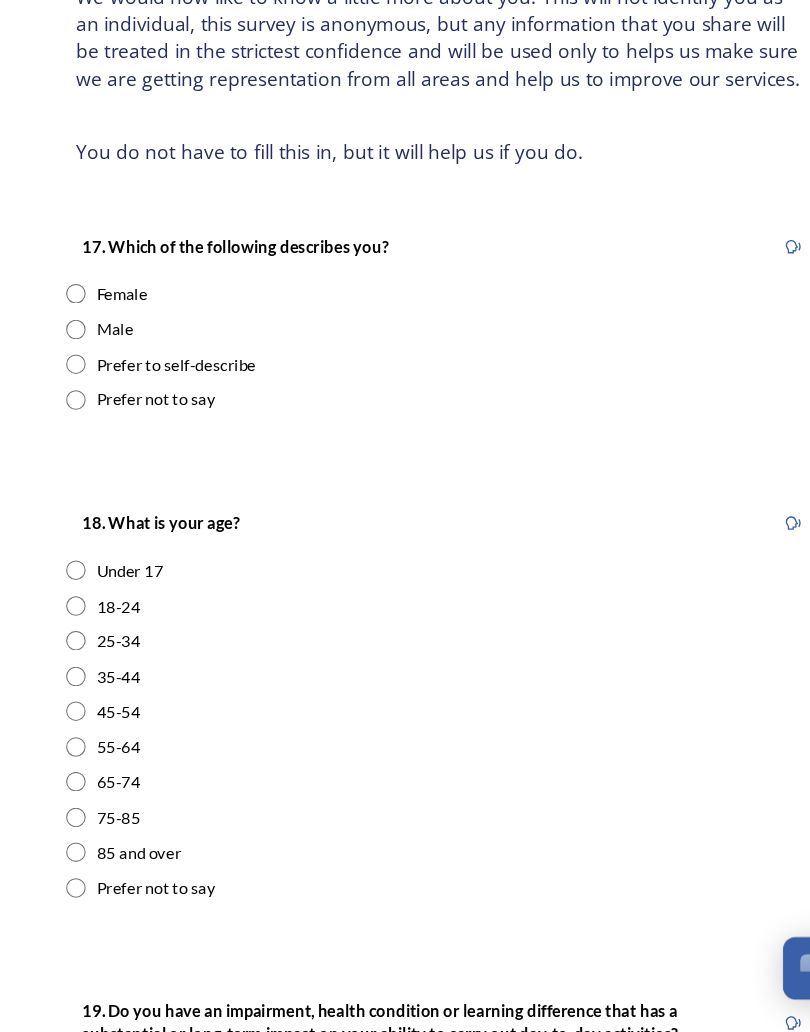 scroll, scrollTop: 132, scrollLeft: 0, axis: vertical 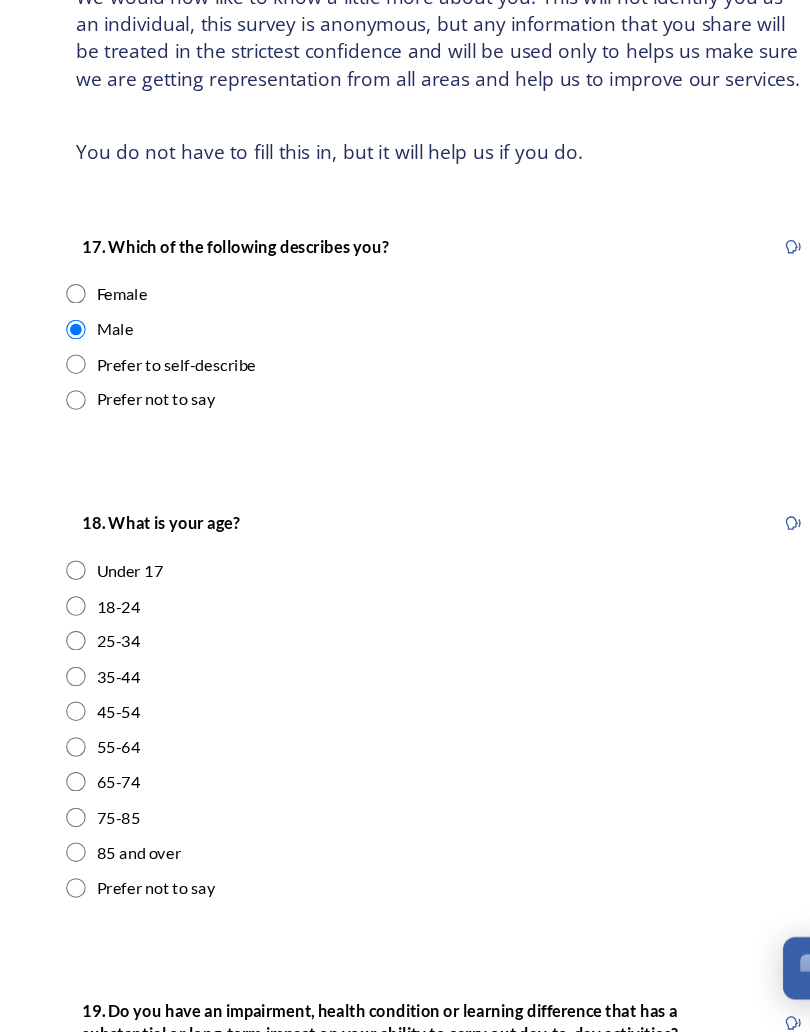 click at bounding box center [70, 801] 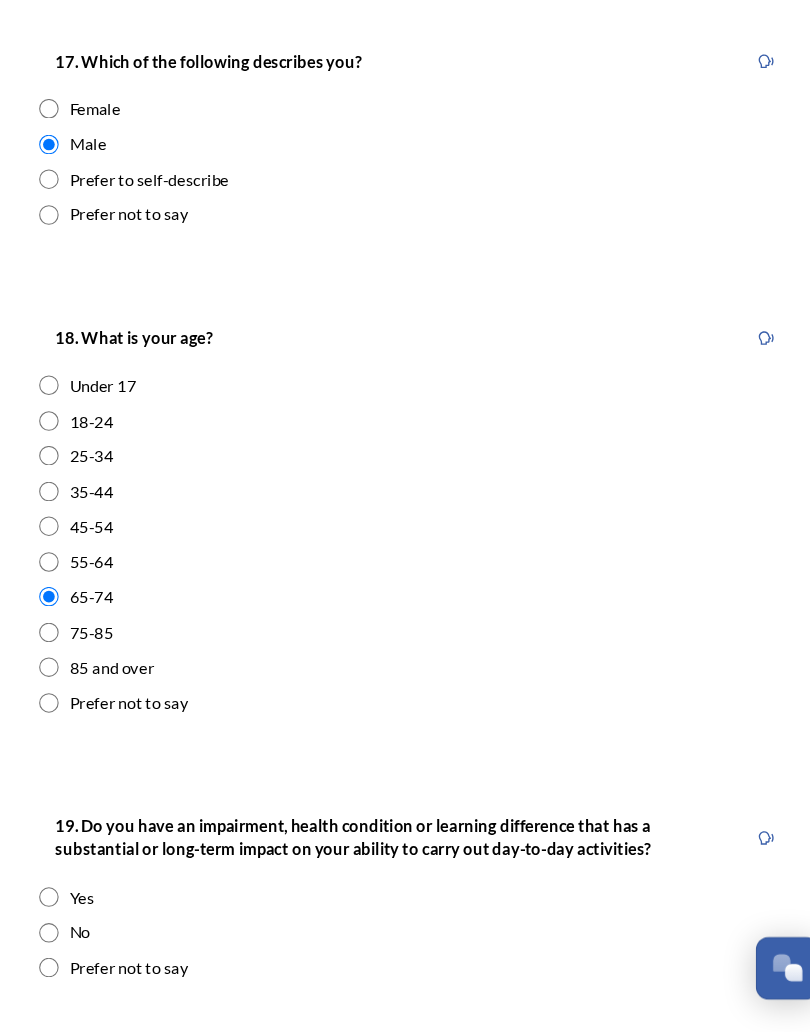 scroll, scrollTop: 308, scrollLeft: 0, axis: vertical 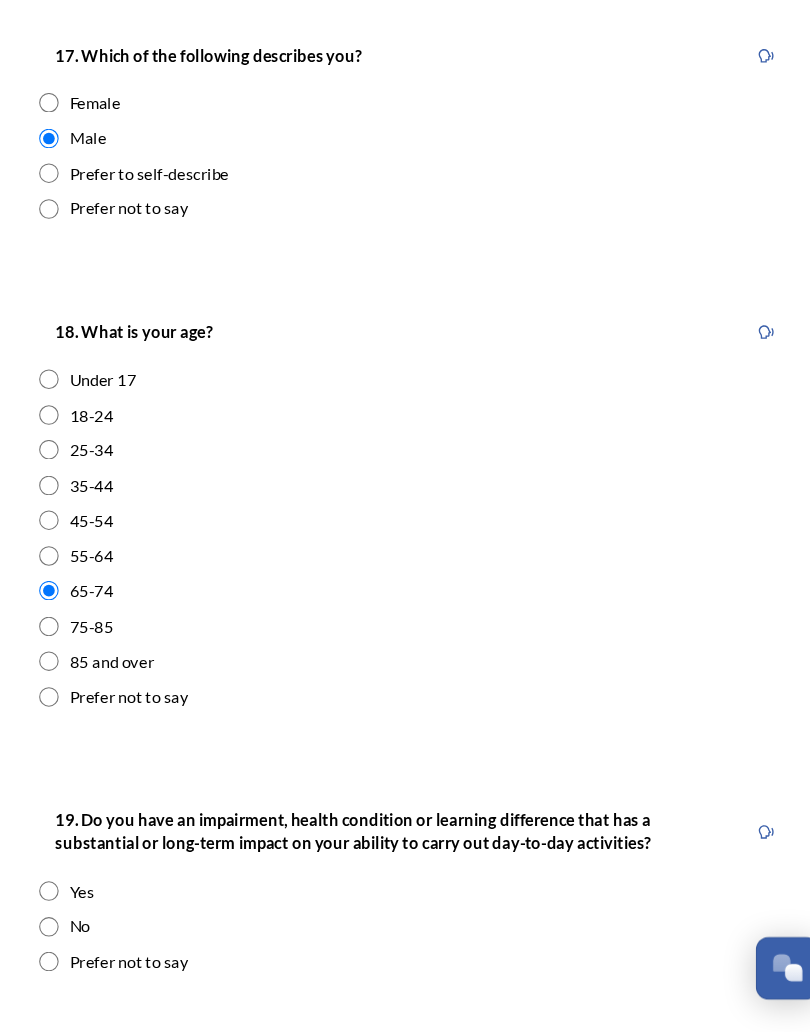 click at bounding box center [70, 935] 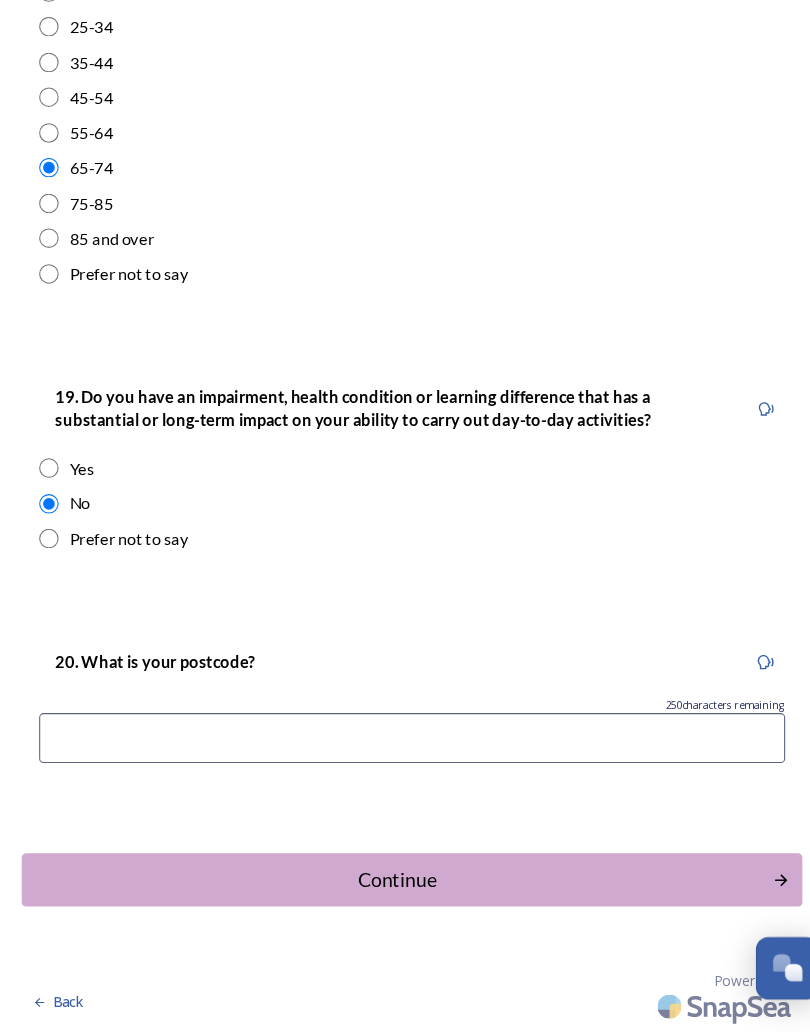scroll, scrollTop: 704, scrollLeft: 0, axis: vertical 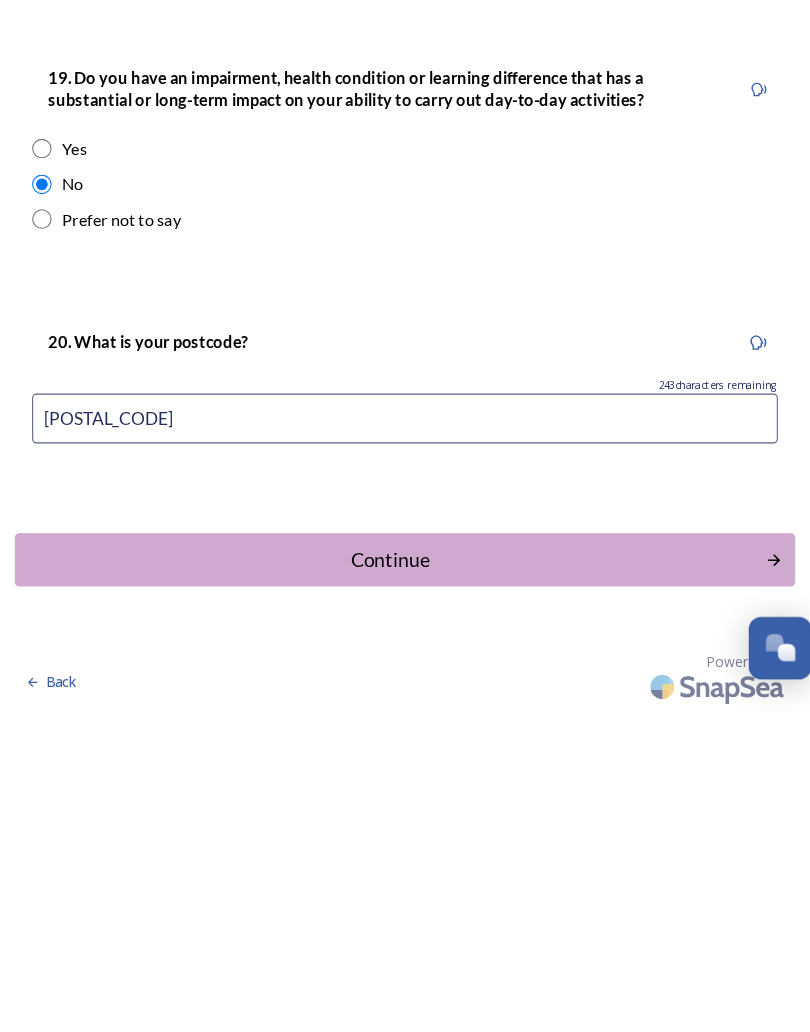 type on "BN11 3FR" 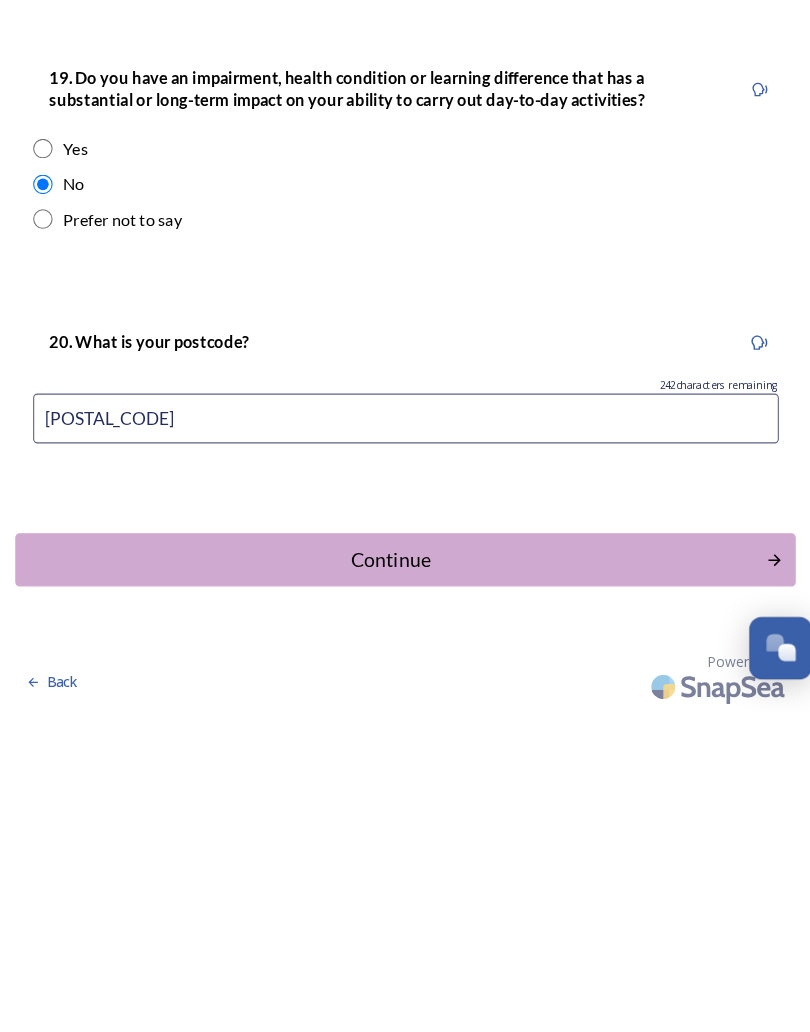 click on "Continue" at bounding box center [391, 891] 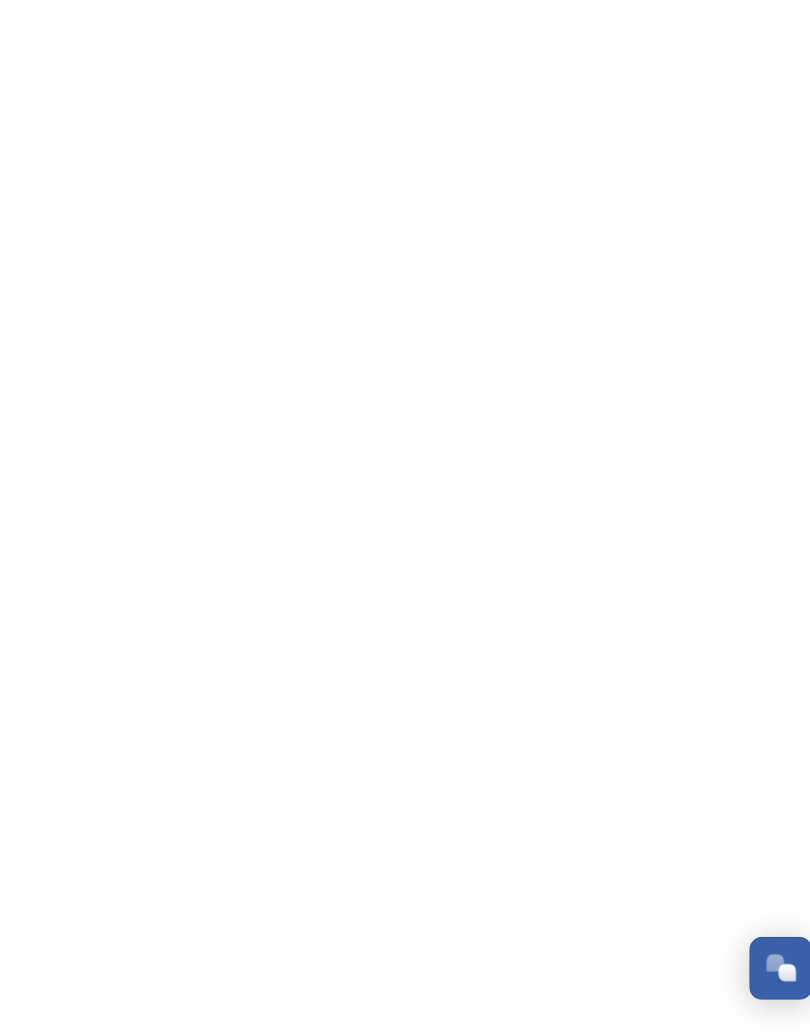 scroll, scrollTop: 0, scrollLeft: 0, axis: both 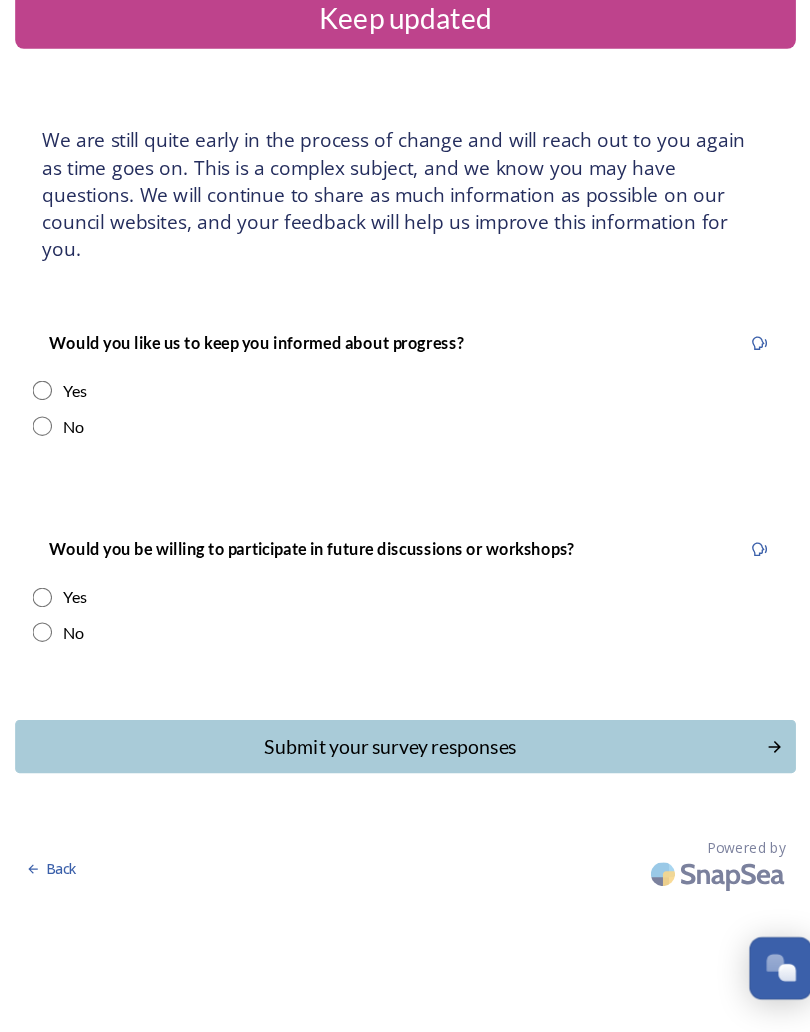 click at bounding box center [70, 440] 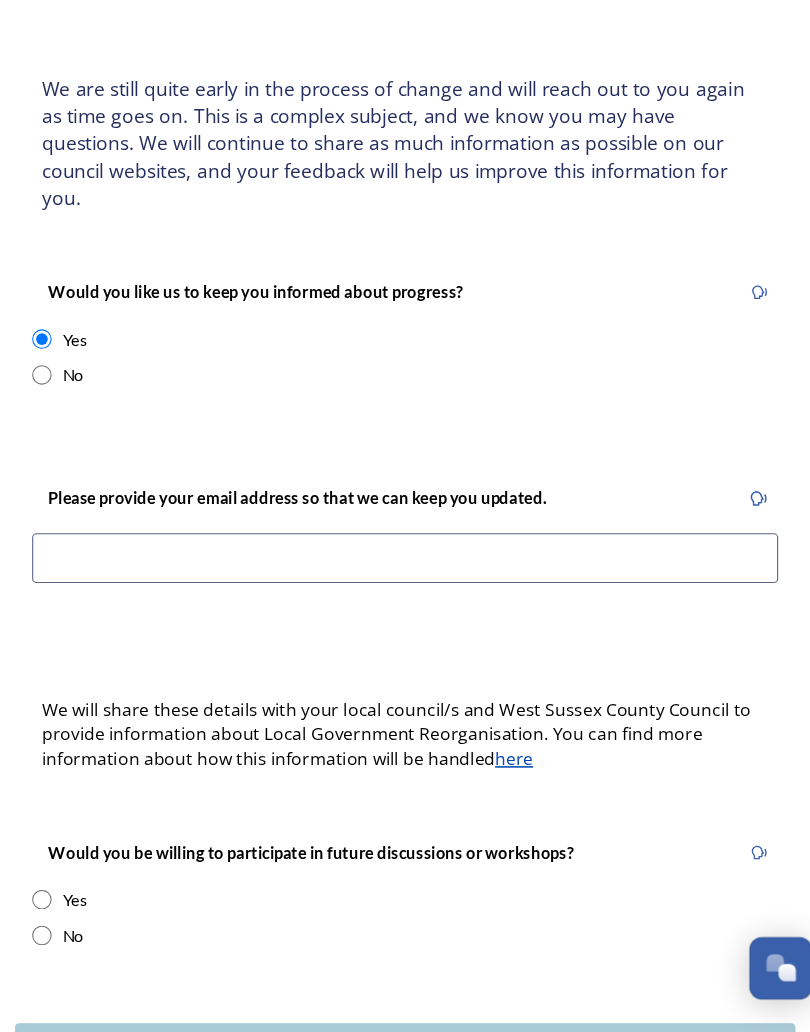scroll, scrollTop: 55, scrollLeft: 0, axis: vertical 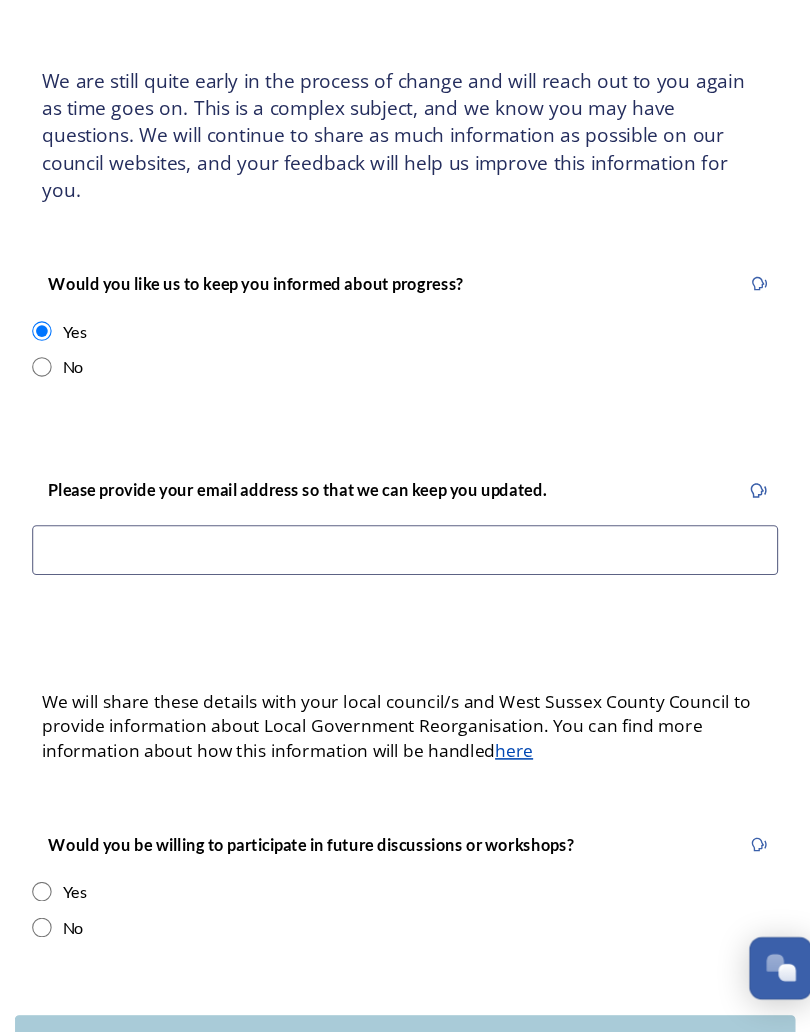 click at bounding box center (405, 587) 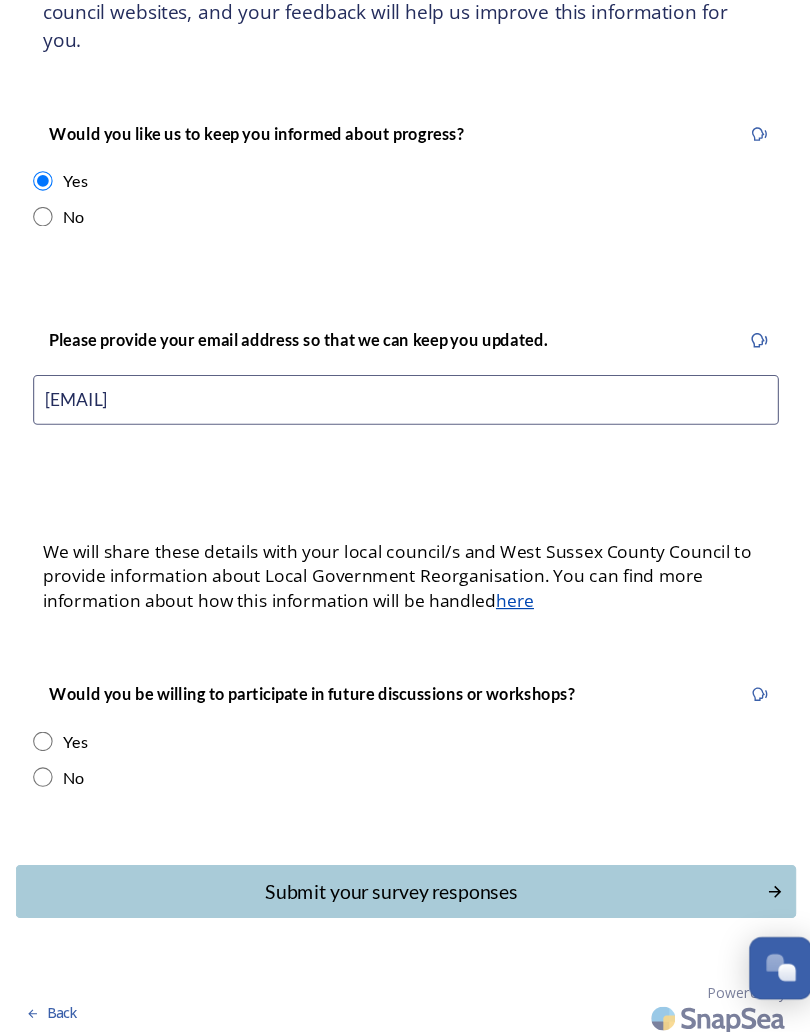scroll, scrollTop: 192, scrollLeft: 0, axis: vertical 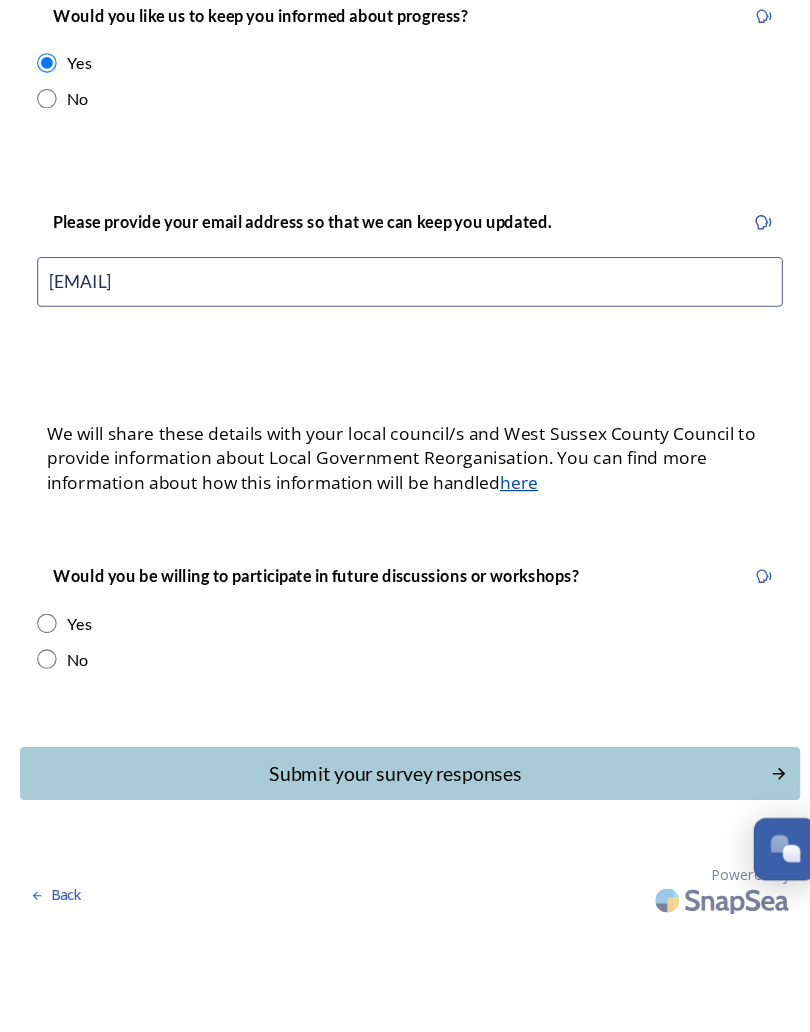 type on "selodr@msn.com" 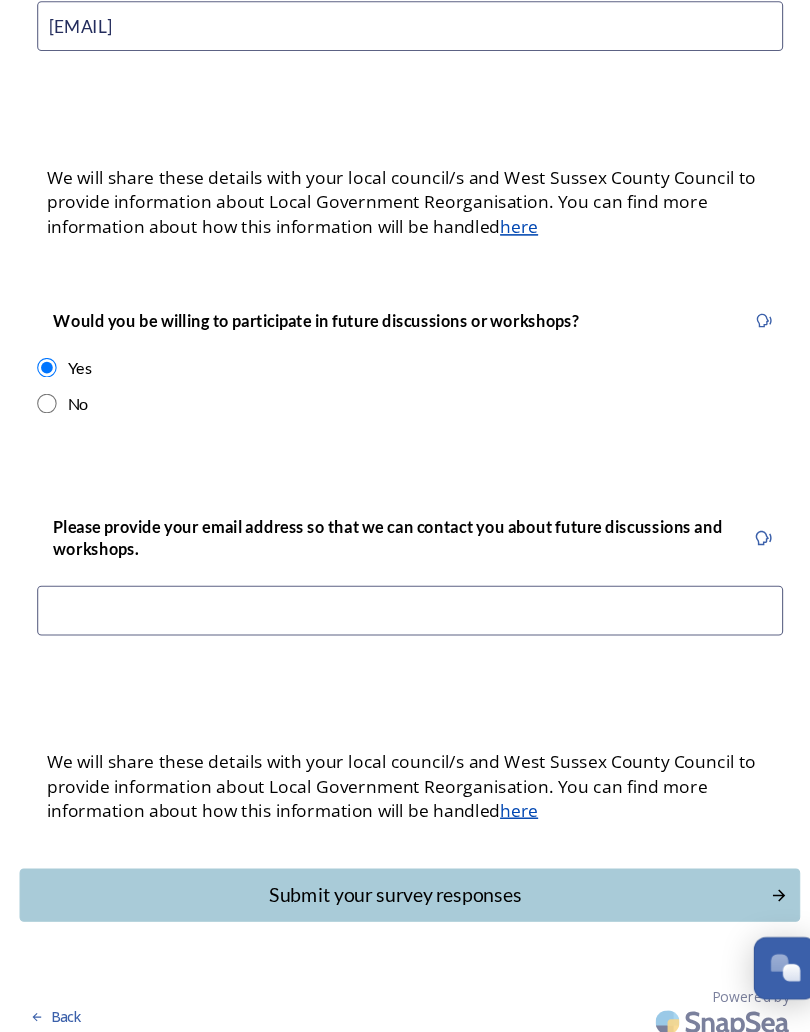 scroll, scrollTop: 536, scrollLeft: 0, axis: vertical 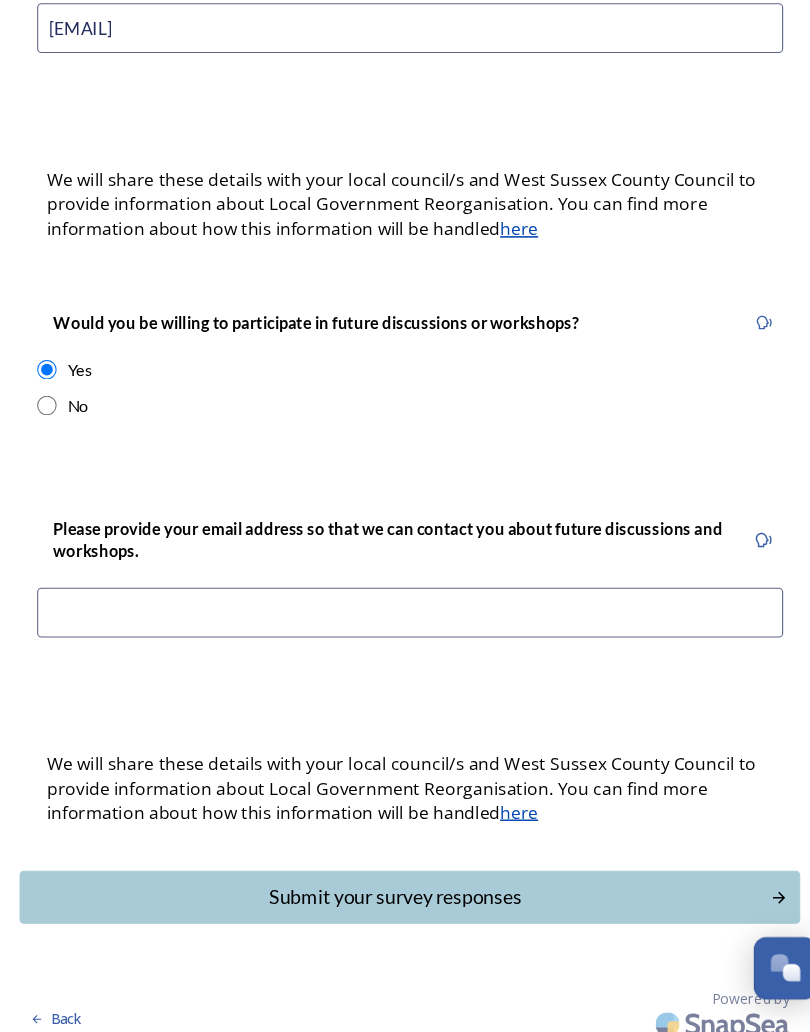 click at bounding box center (405, 645) 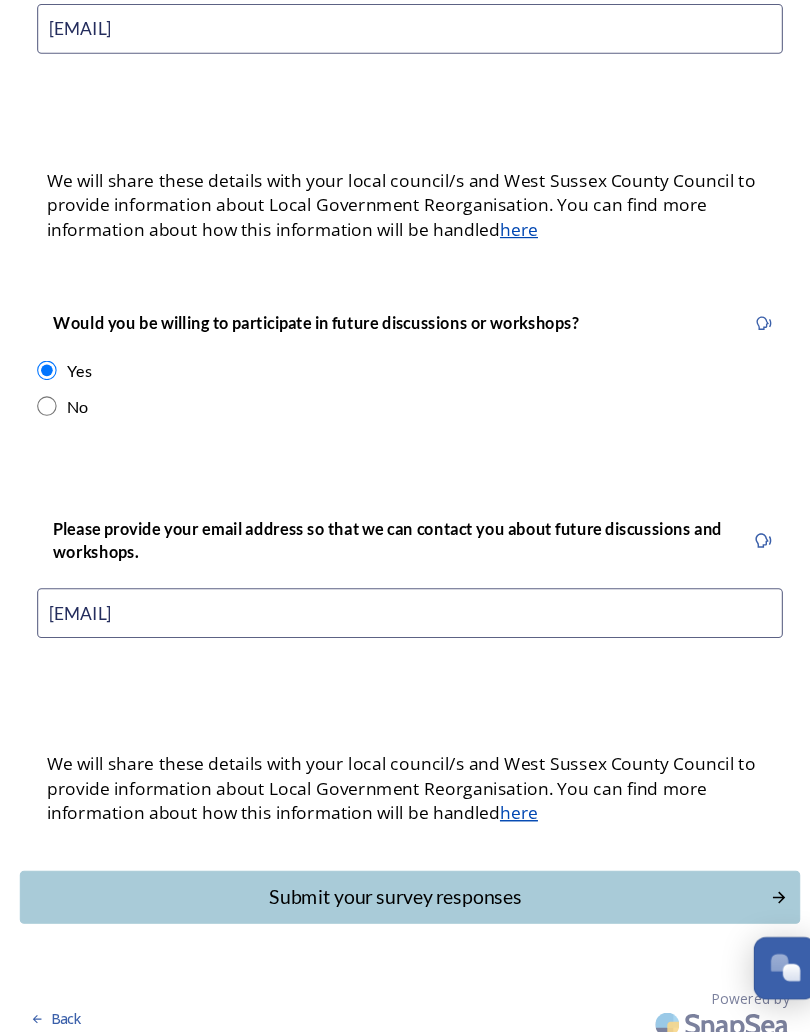 type on "selodr@msn.com" 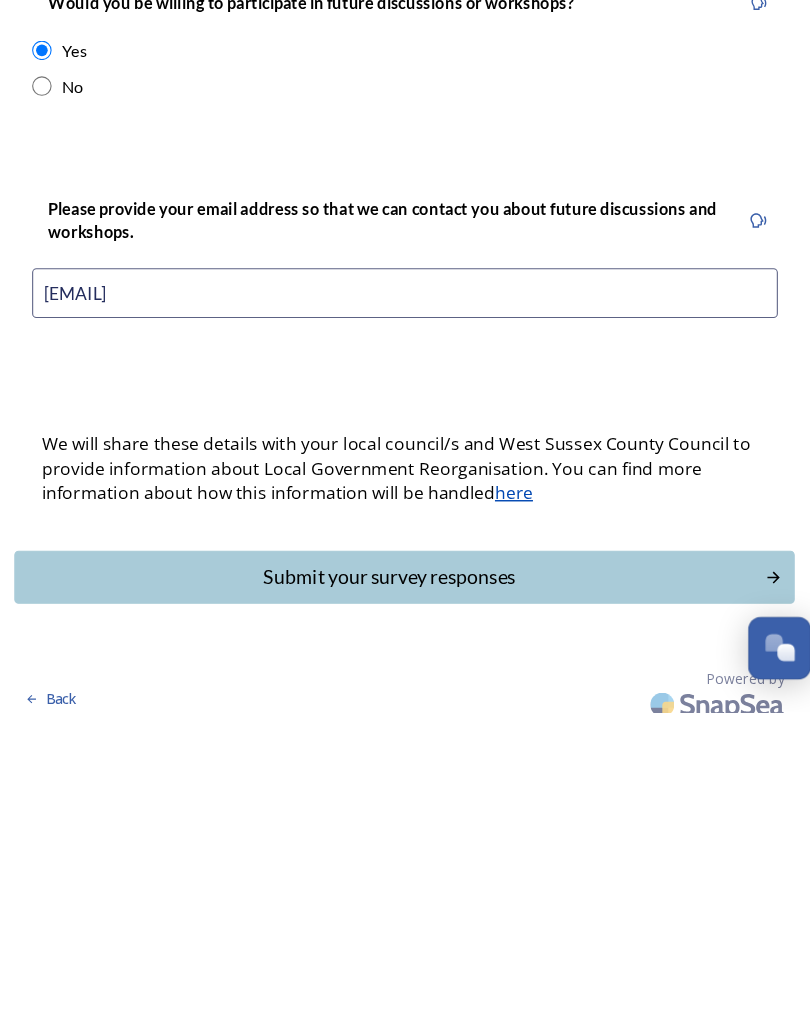 click on "Submit your survey responses" at bounding box center [391, 907] 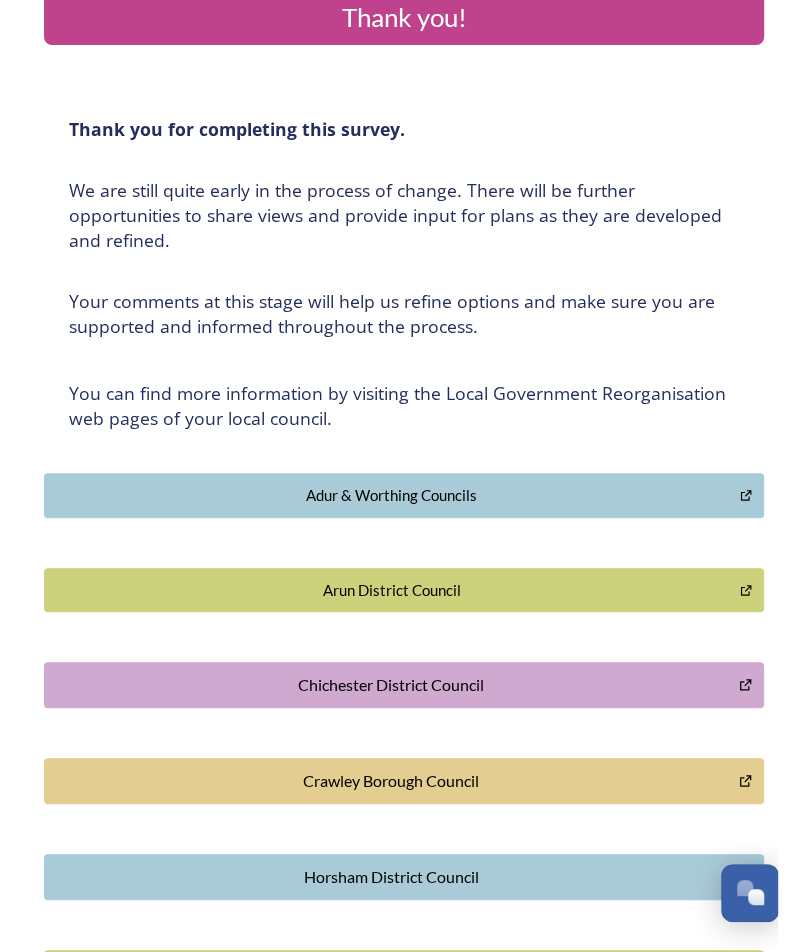 scroll, scrollTop: 0, scrollLeft: 0, axis: both 